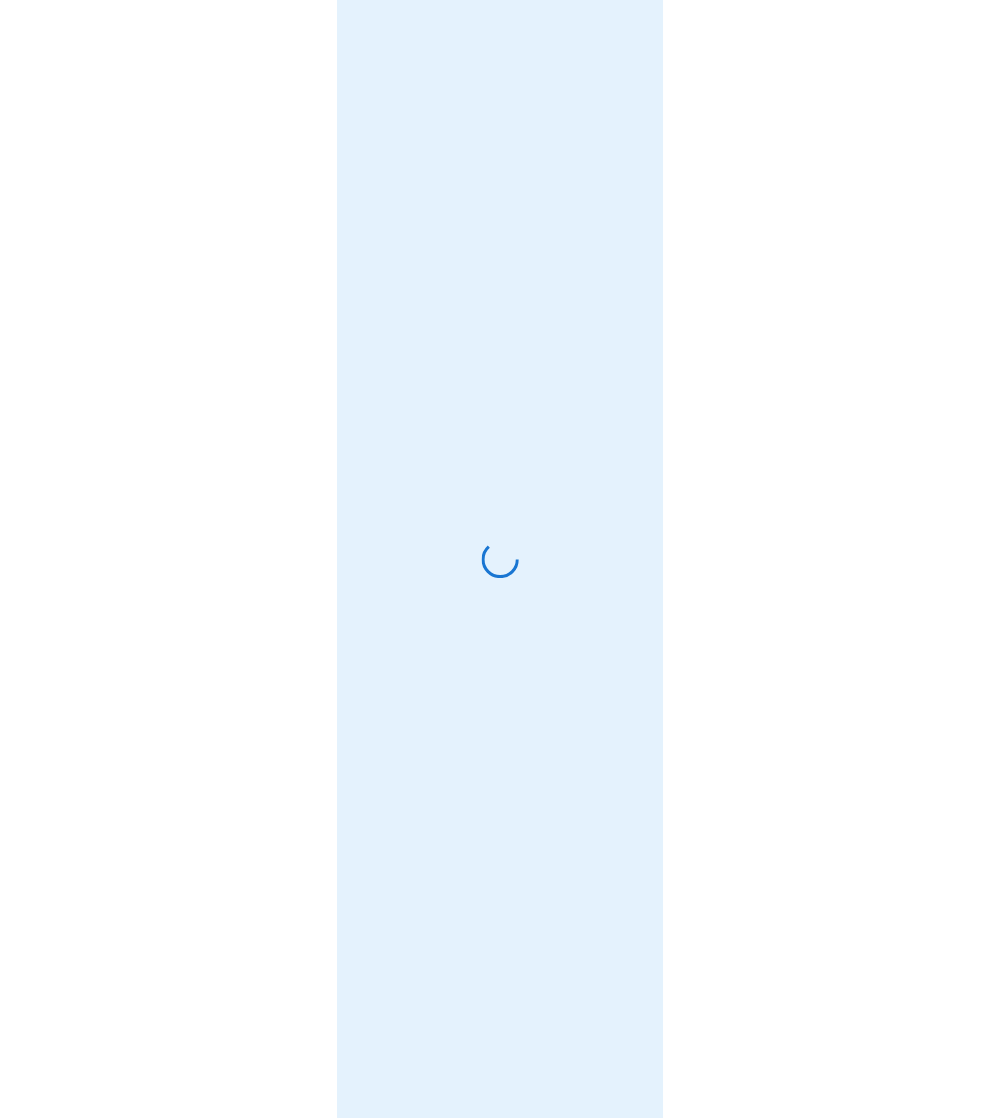 scroll, scrollTop: 0, scrollLeft: 0, axis: both 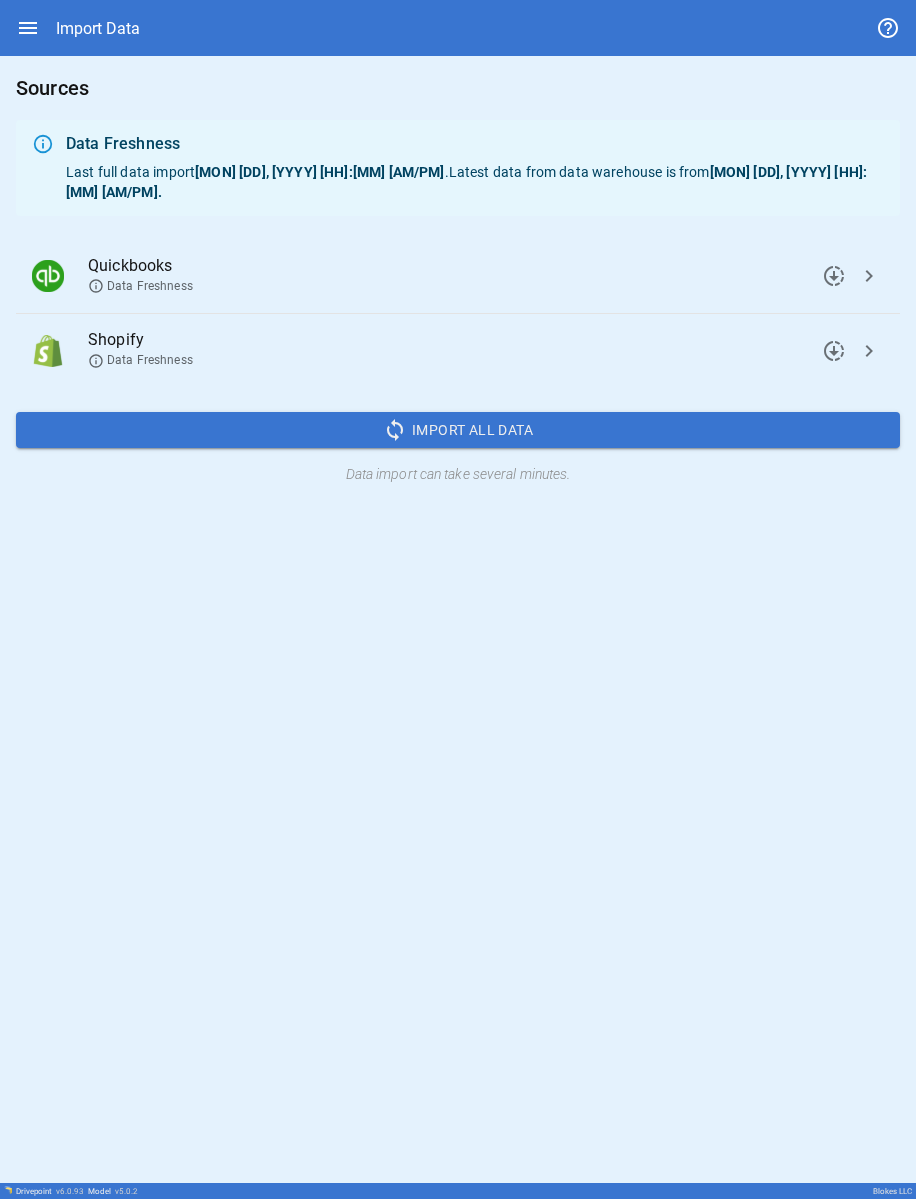 click on "chevron_right" at bounding box center [834, 276] 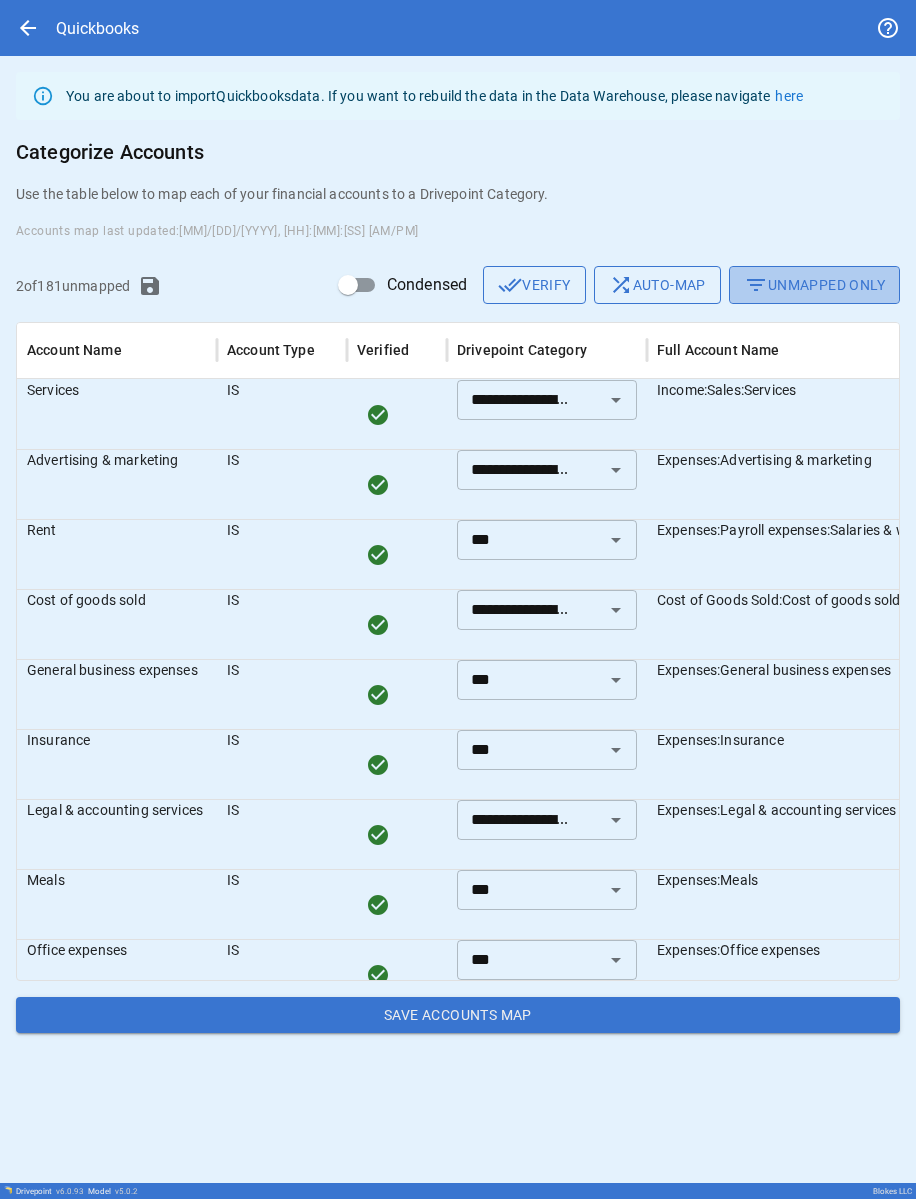 click on "filter_list Unmapped Only" at bounding box center (814, 285) 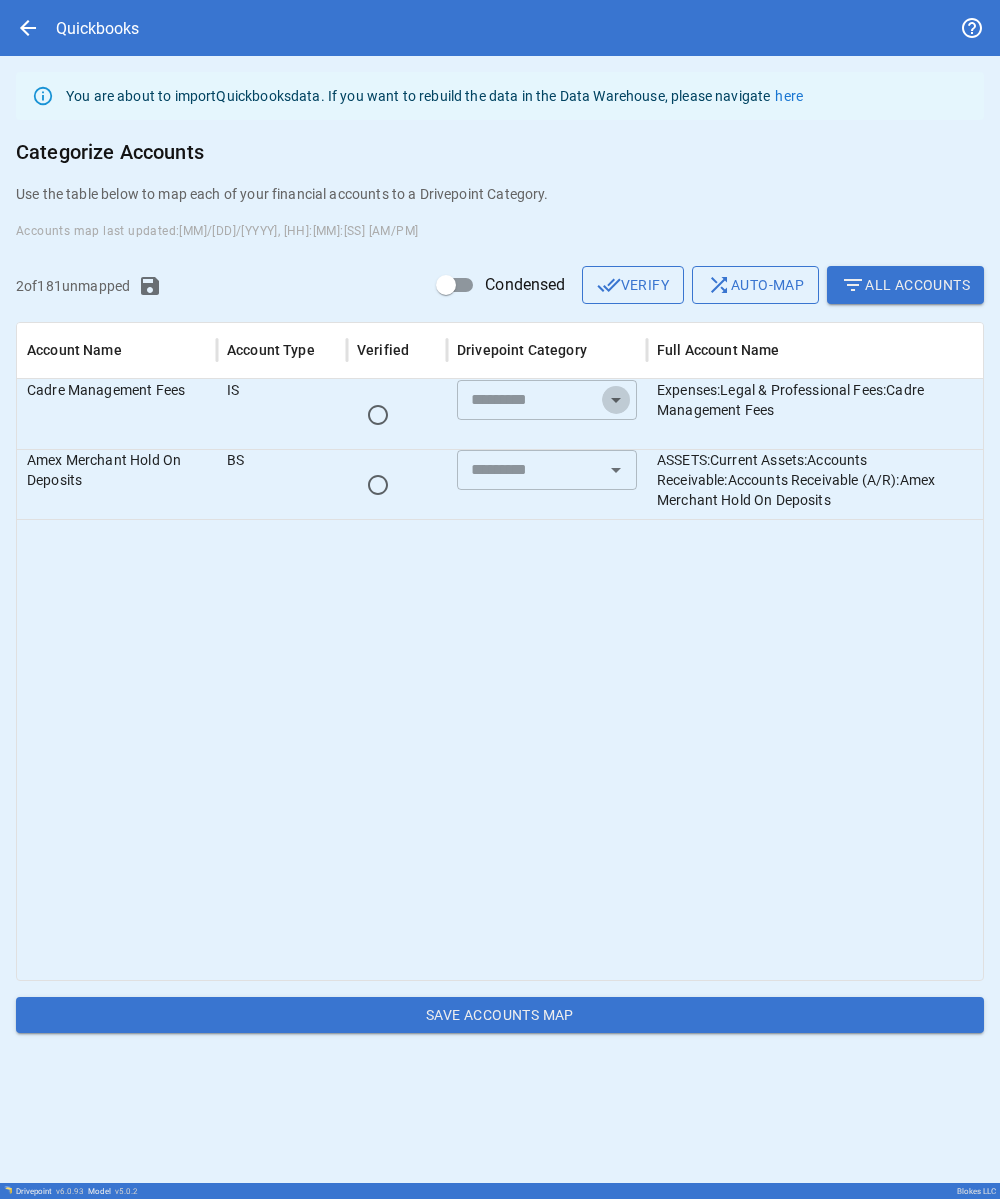 click at bounding box center (616, 400) 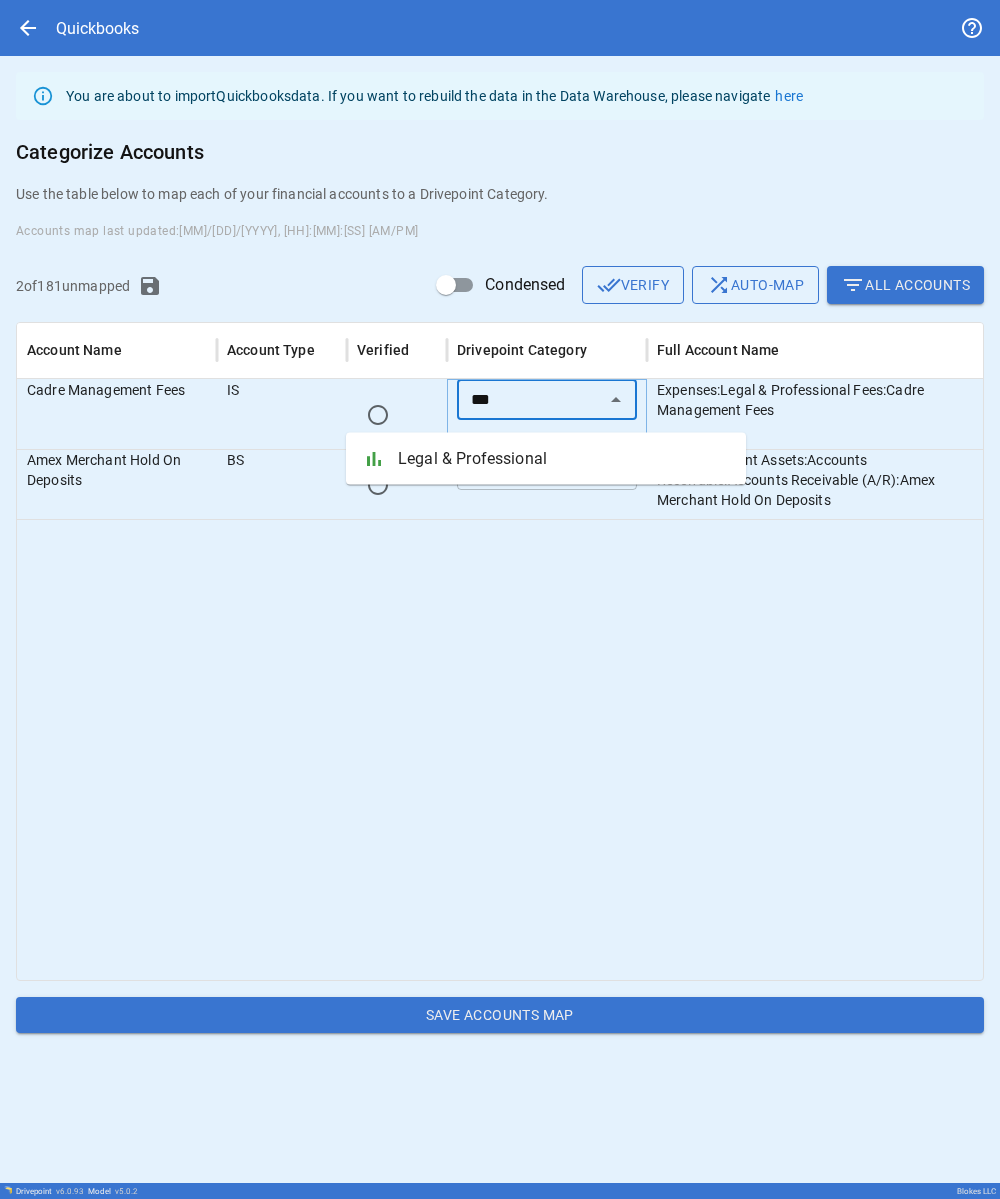 click on "Legal & Professional" at bounding box center (564, 459) 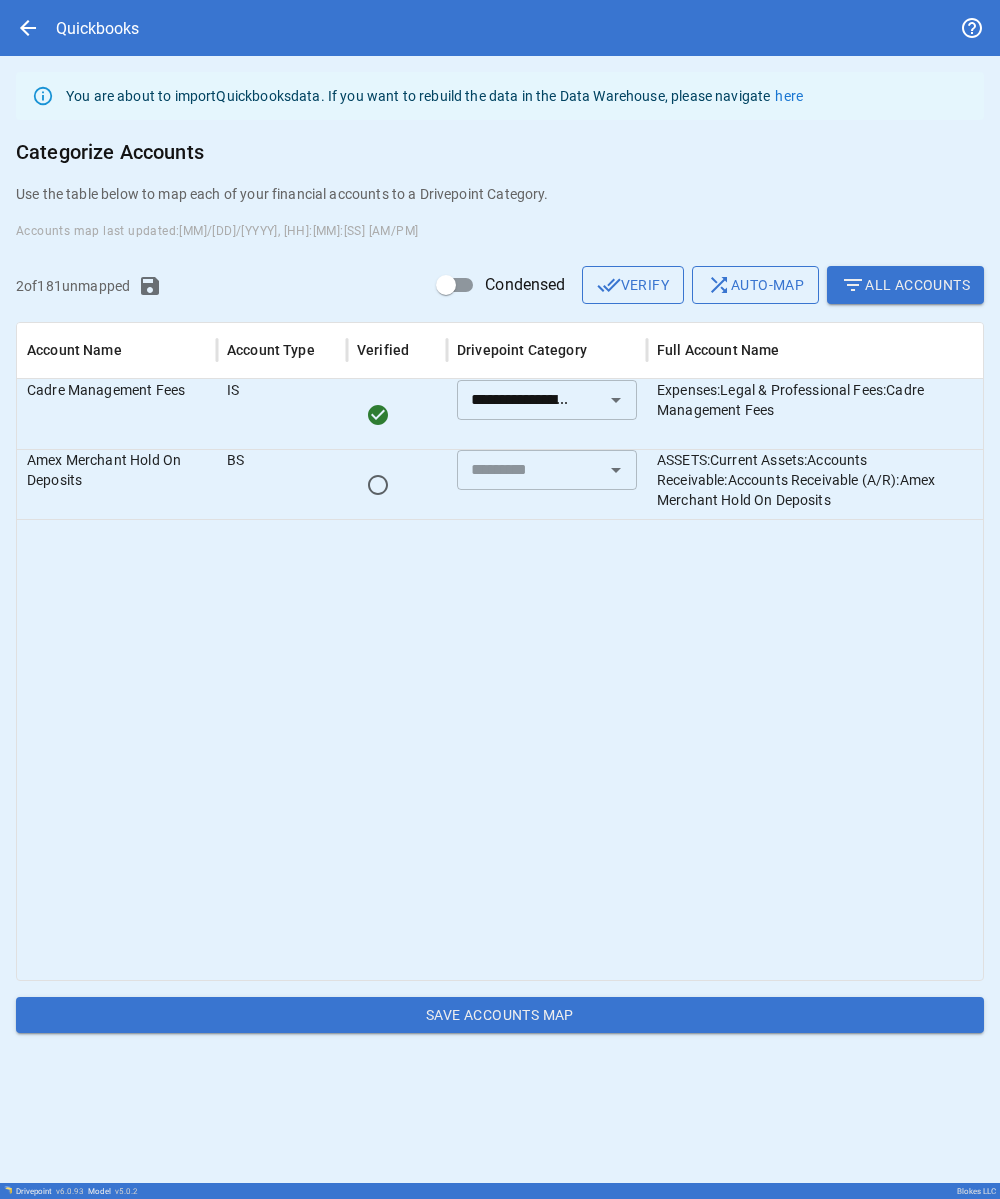 click at bounding box center [616, 470] 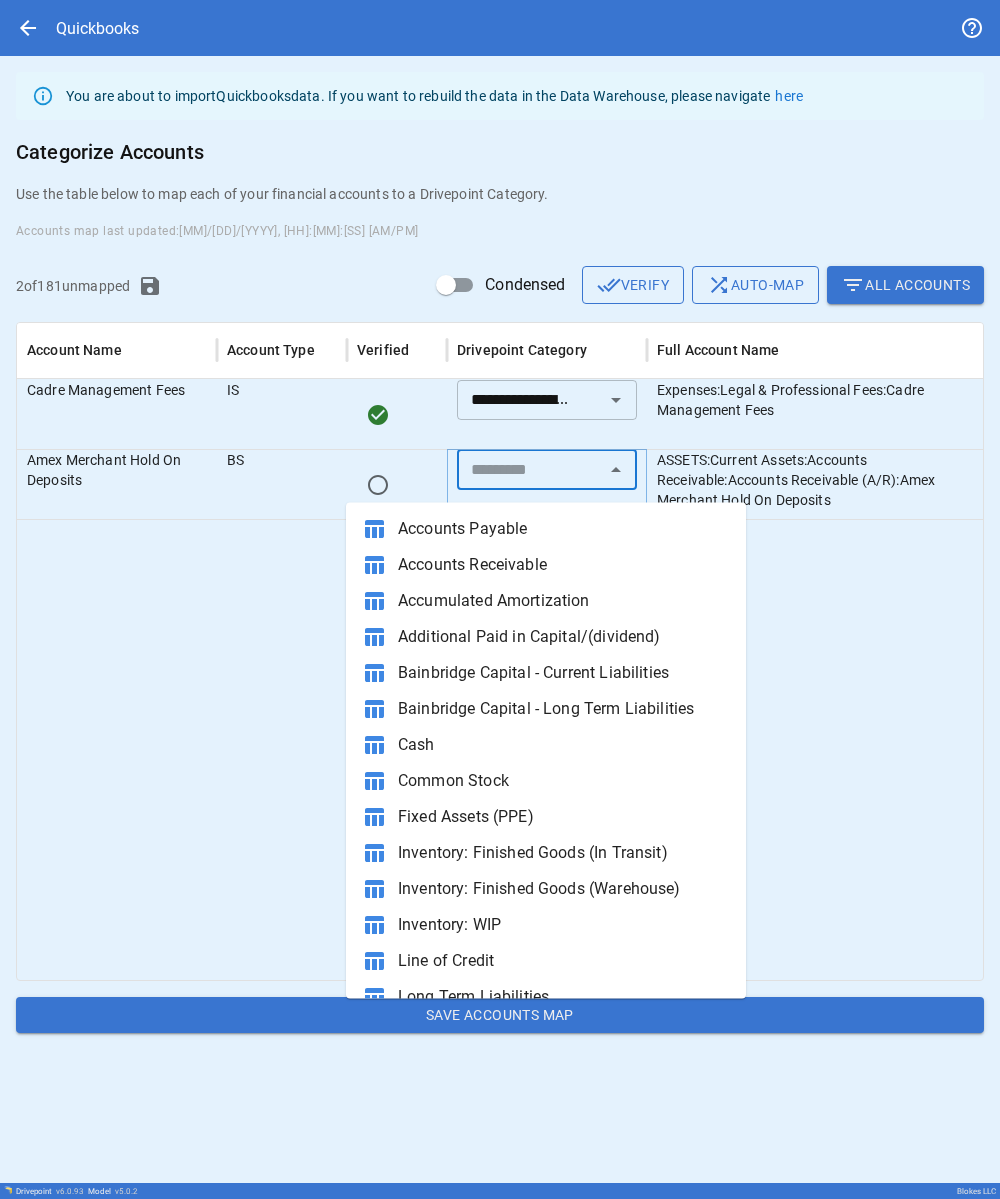 click on "table_chart Accounts Receivable" at bounding box center (546, 565) 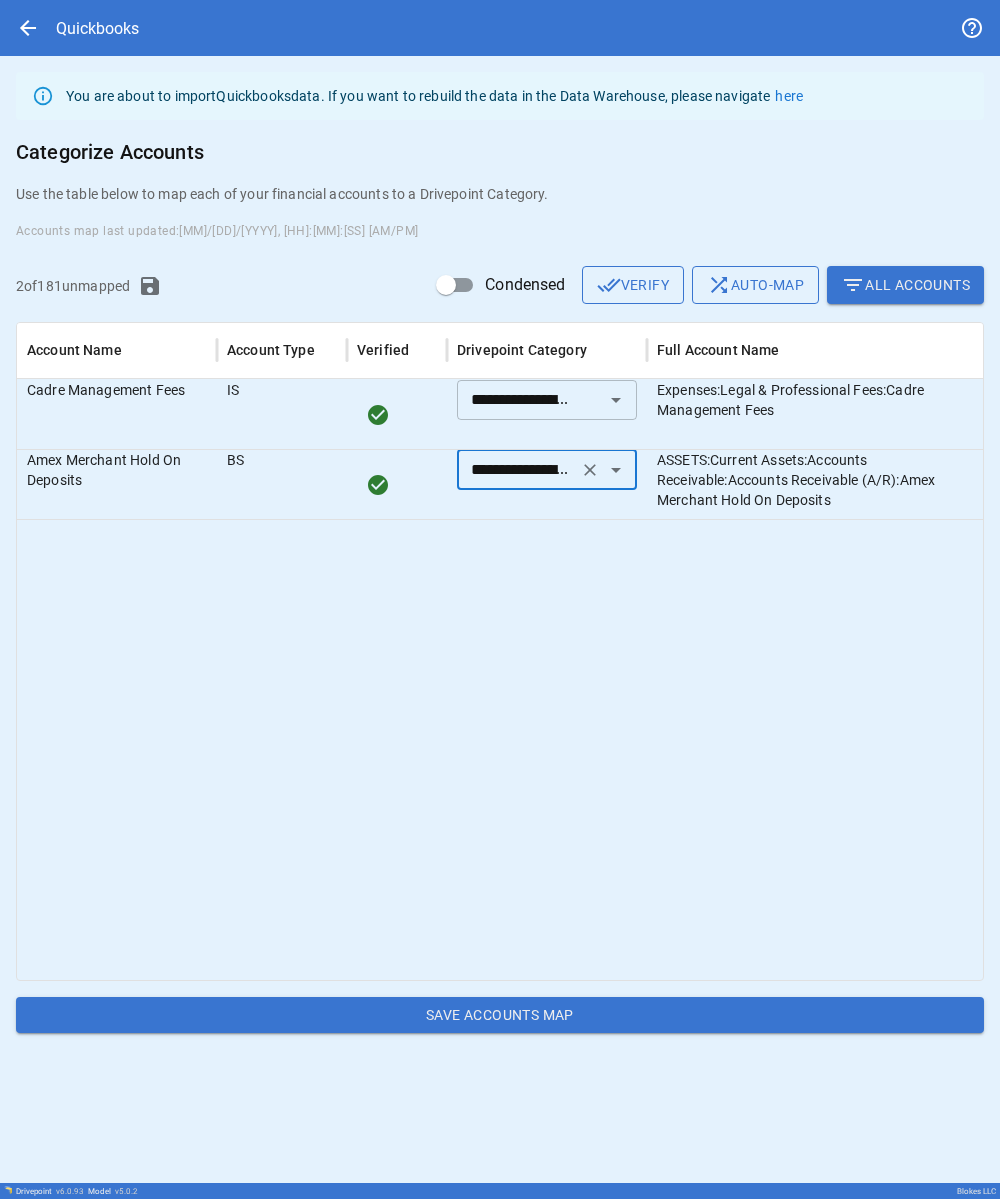 click at bounding box center (582, 749) 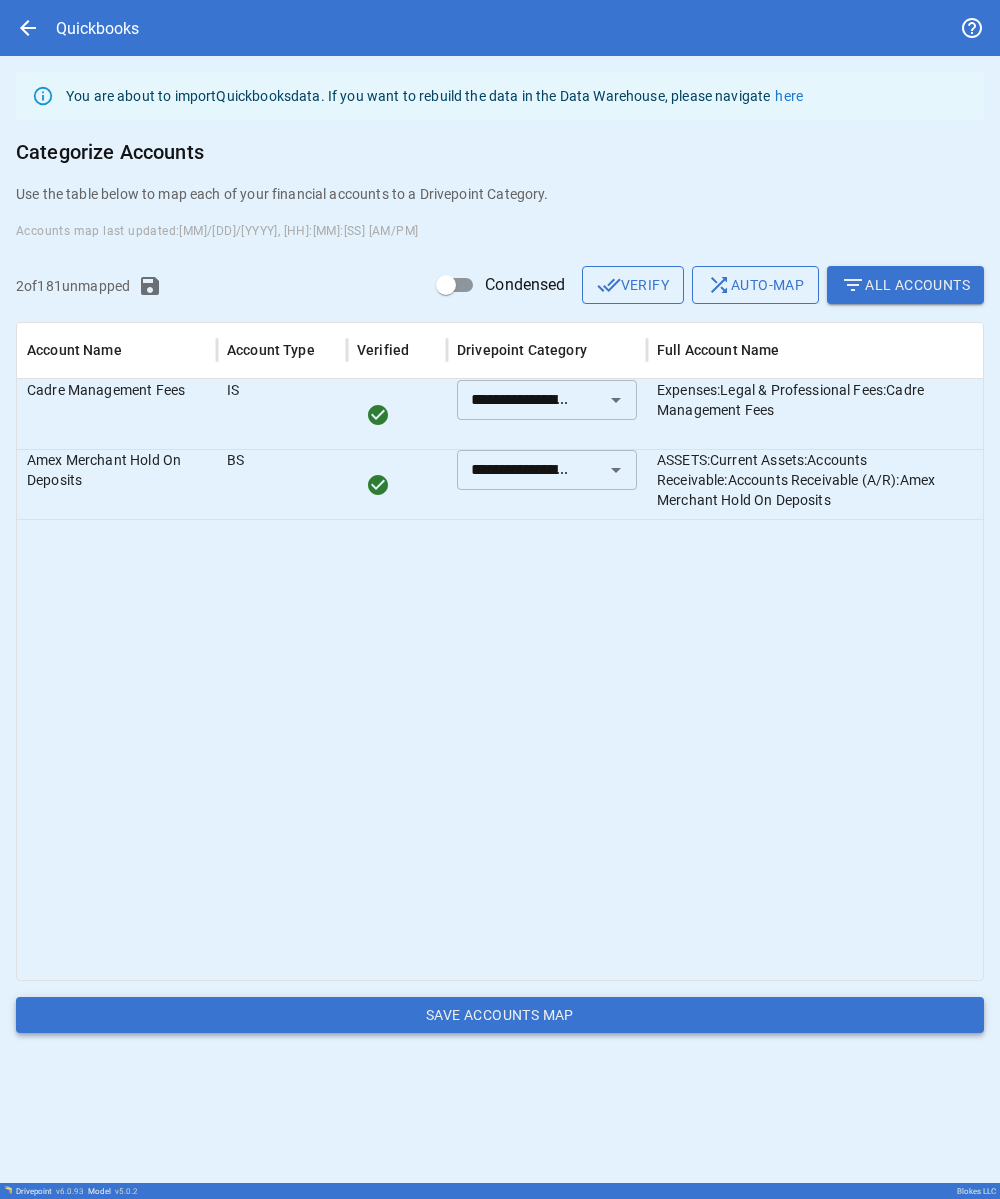 click on "Save Accounts Map" at bounding box center [500, 1015] 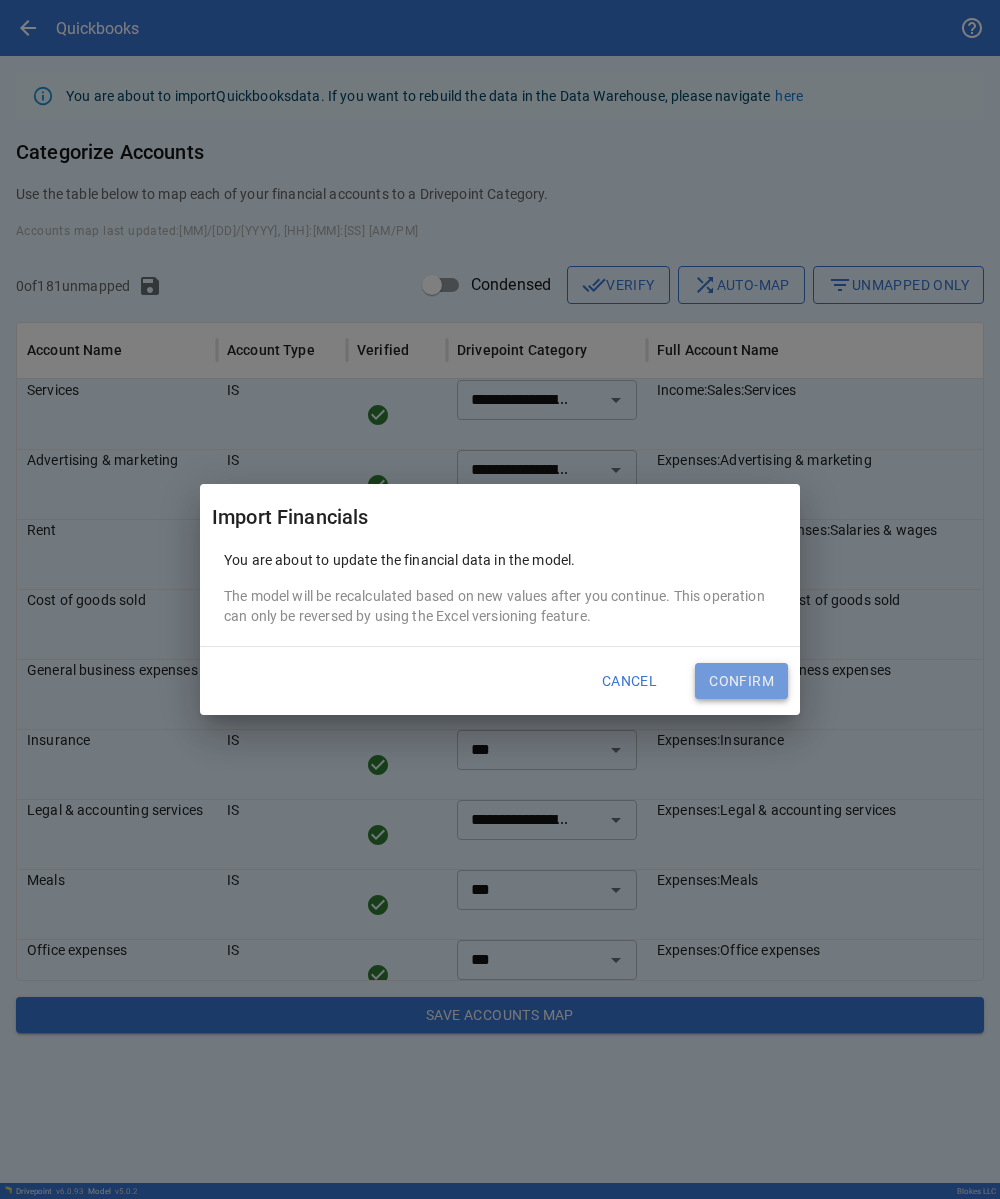 click on "Confirm" at bounding box center [741, 681] 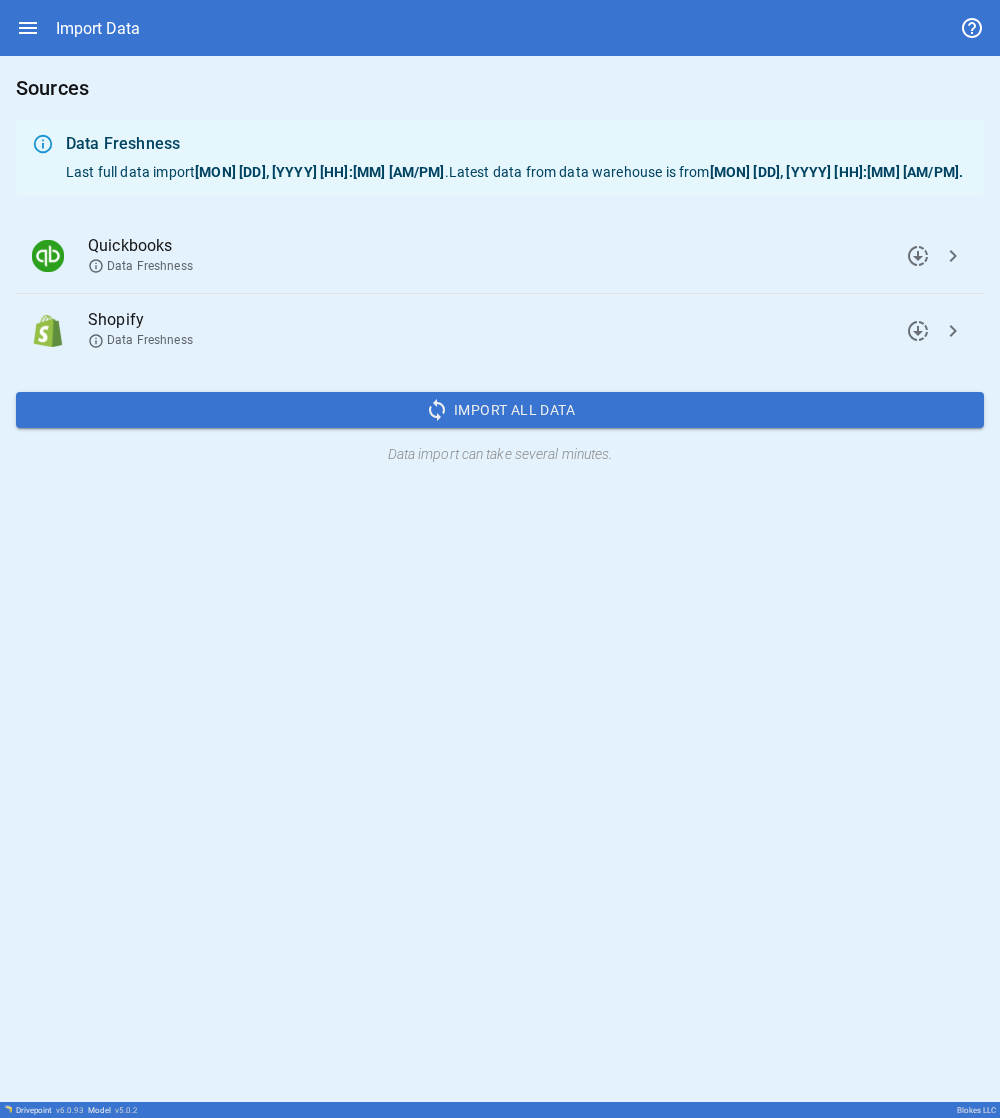 click on "chevron_right" at bounding box center (918, 256) 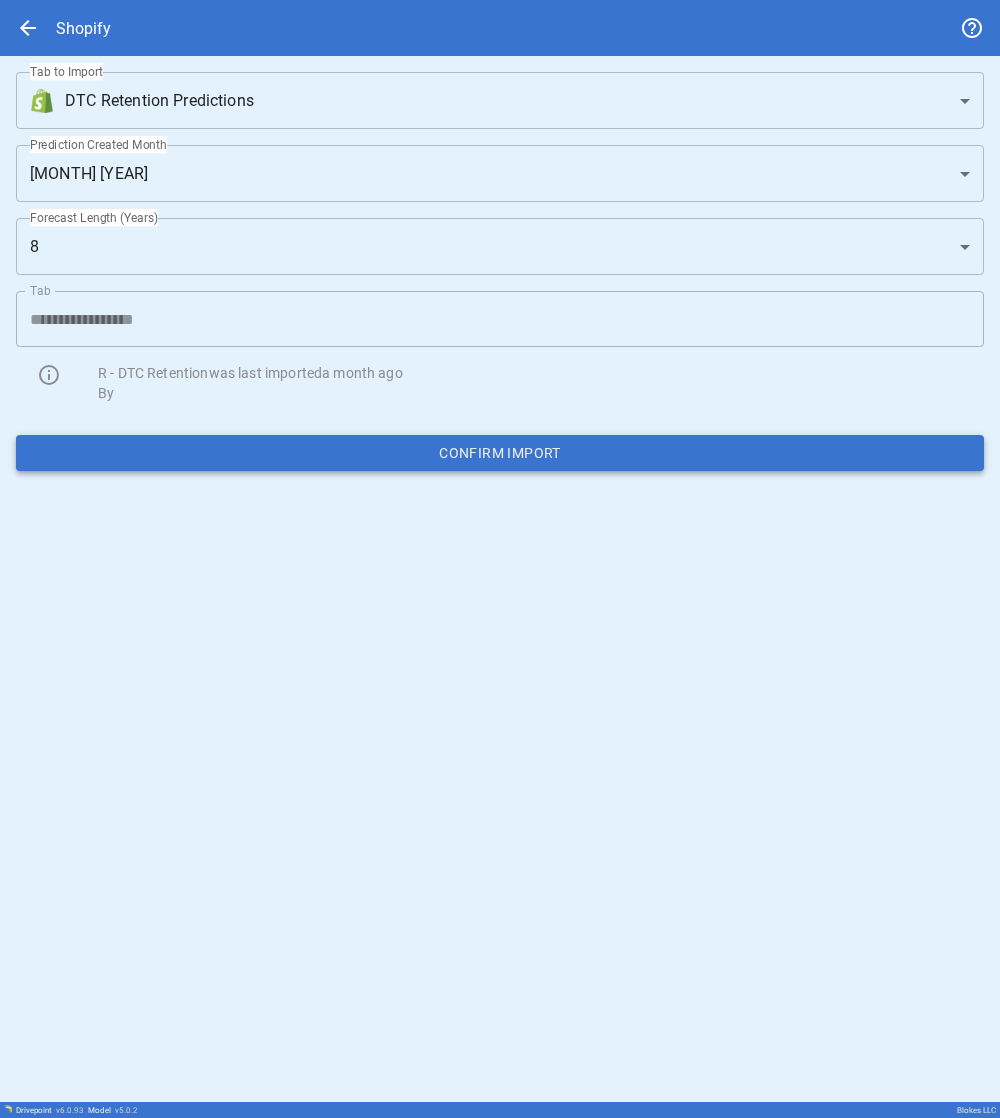 click on "Confirm Import" at bounding box center (500, 453) 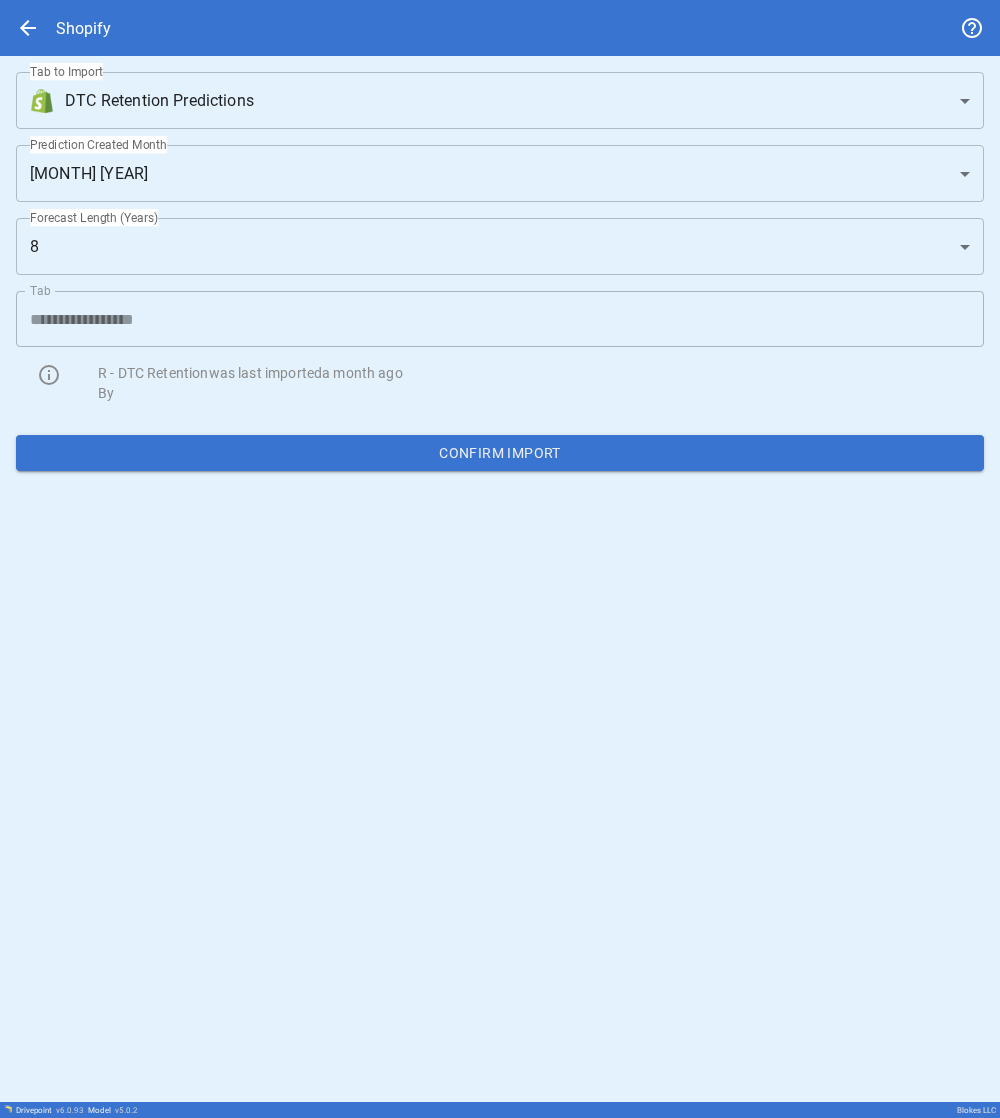click on "**********" at bounding box center [500, 559] 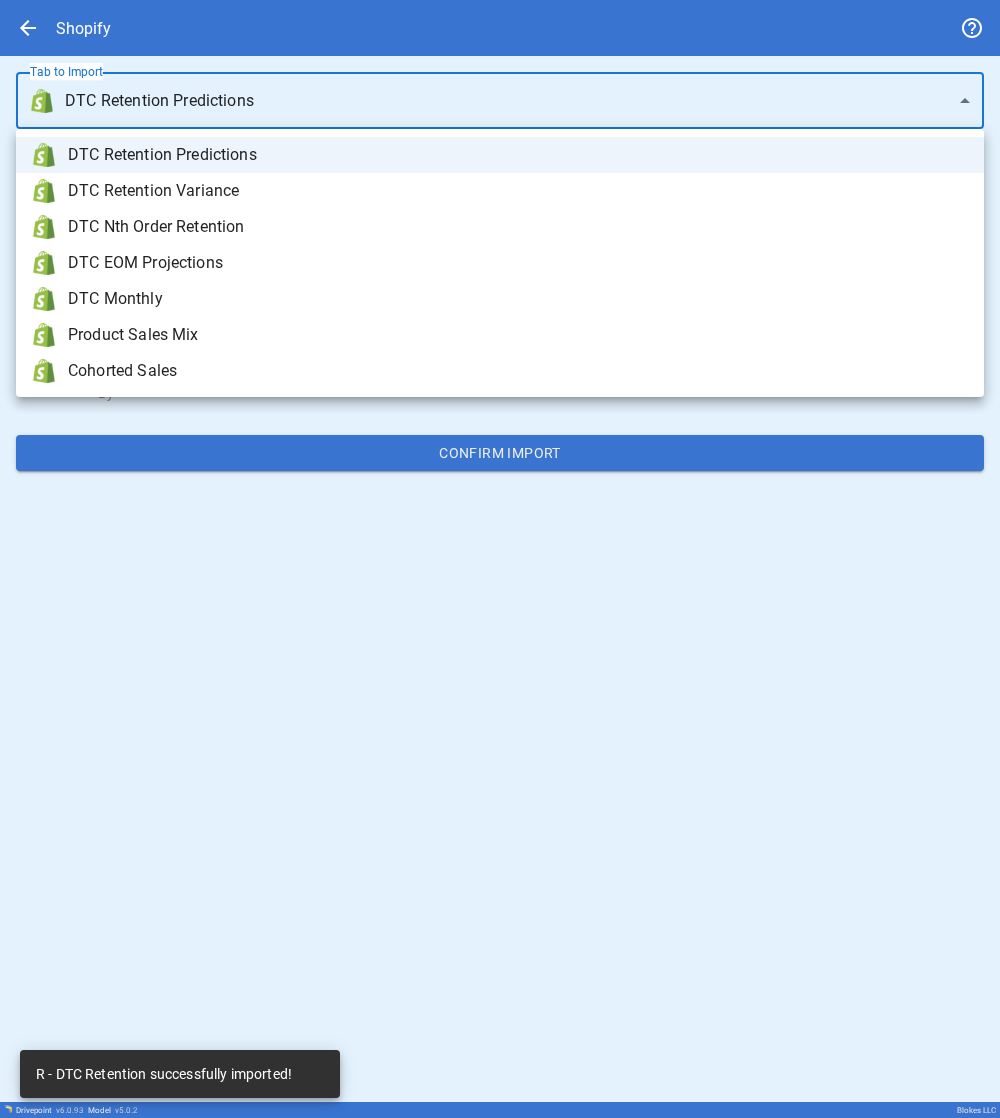 click on "DTC Monthly" at bounding box center [518, 155] 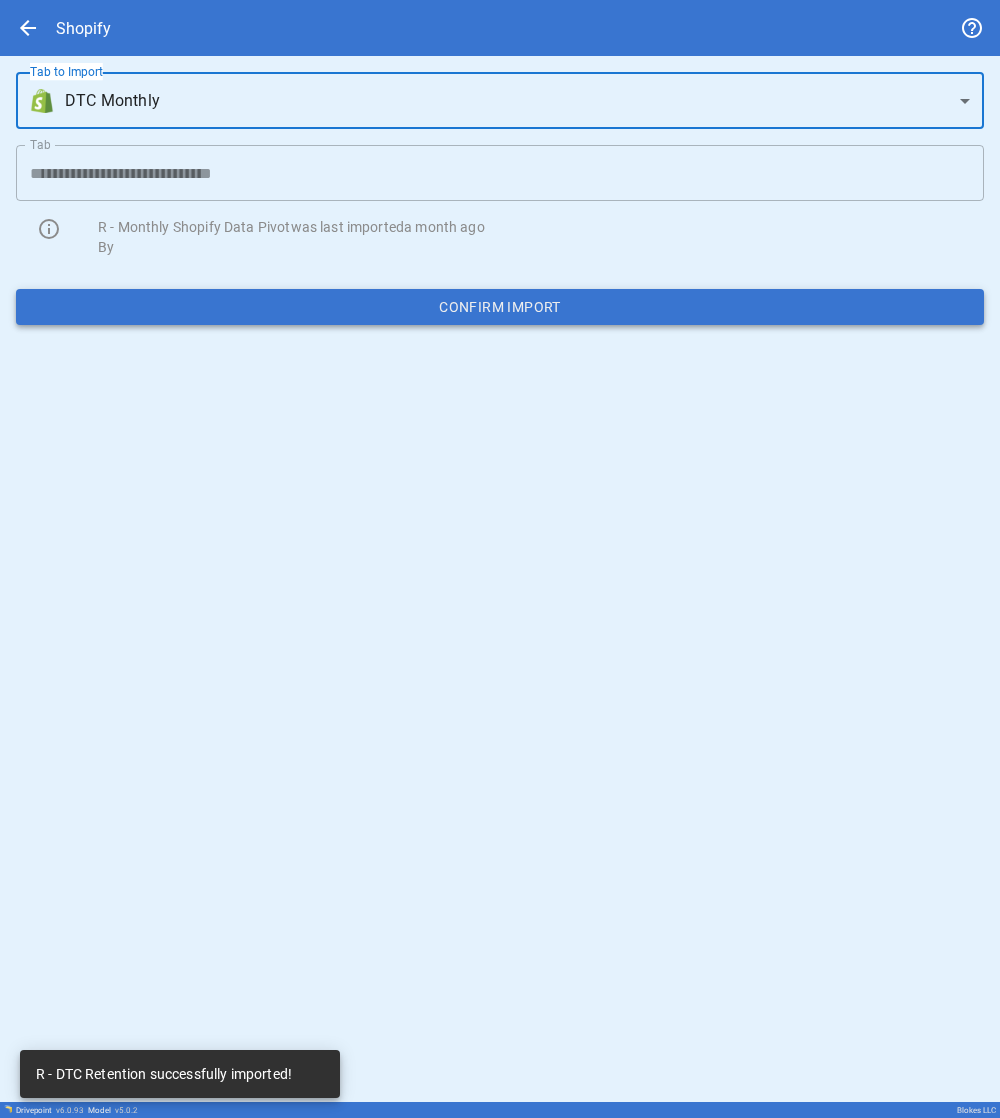 click on "Confirm Import" at bounding box center [500, 307] 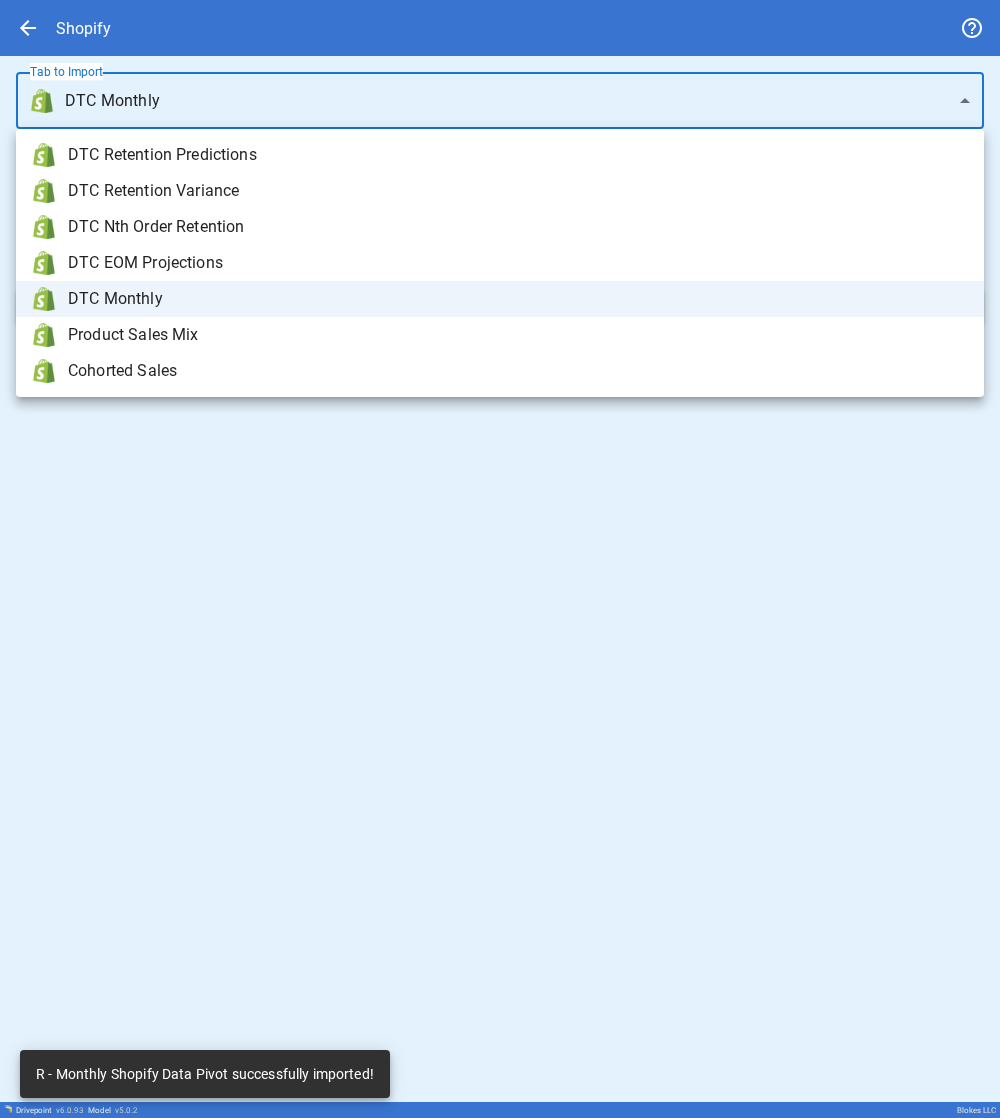 click on "**********" at bounding box center (500, 559) 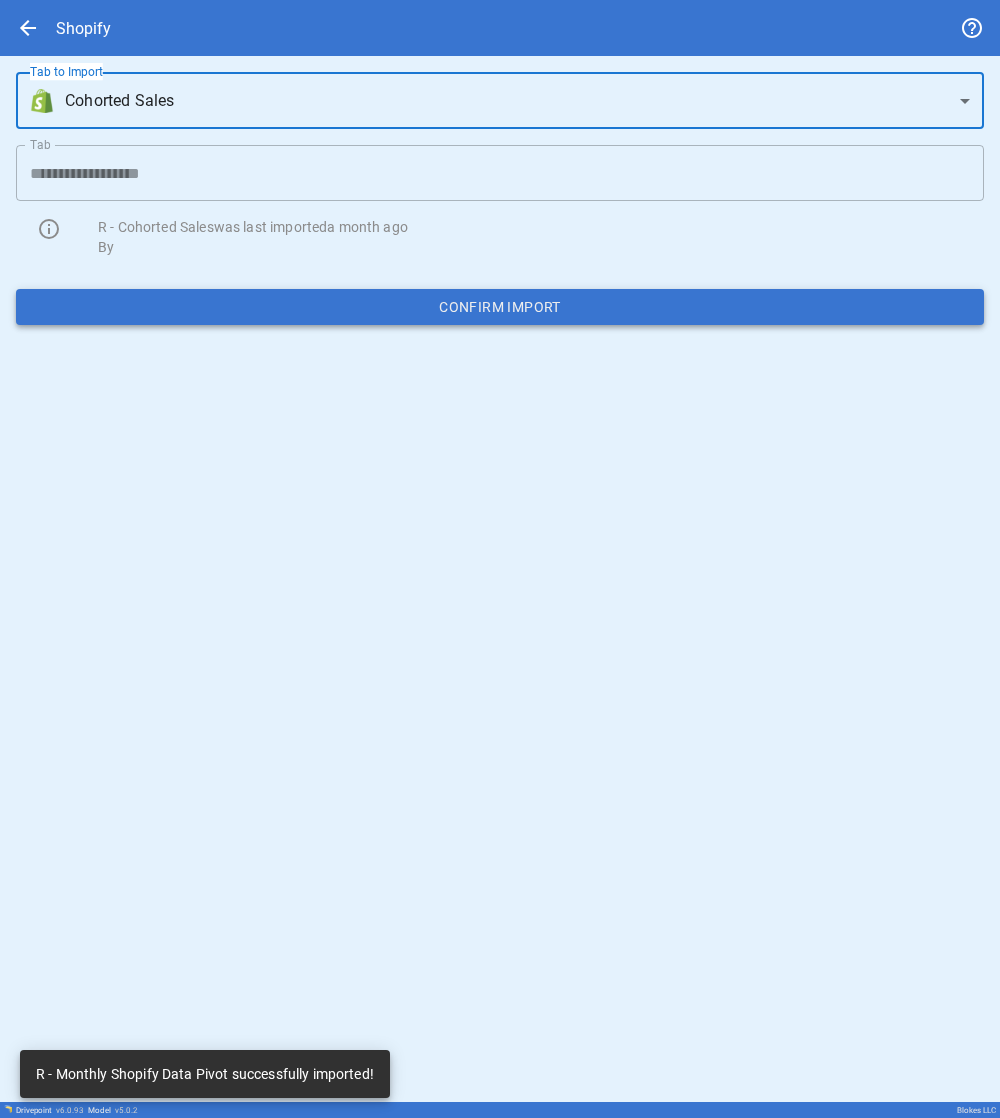 click on "Confirm Import" at bounding box center (500, 307) 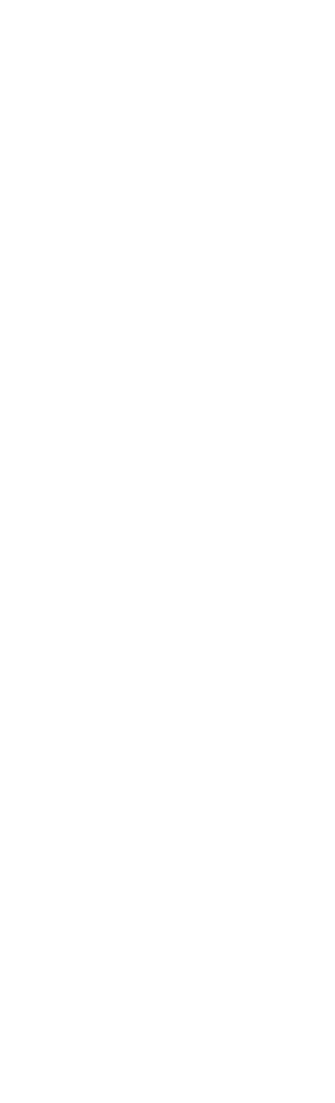 scroll, scrollTop: 0, scrollLeft: 0, axis: both 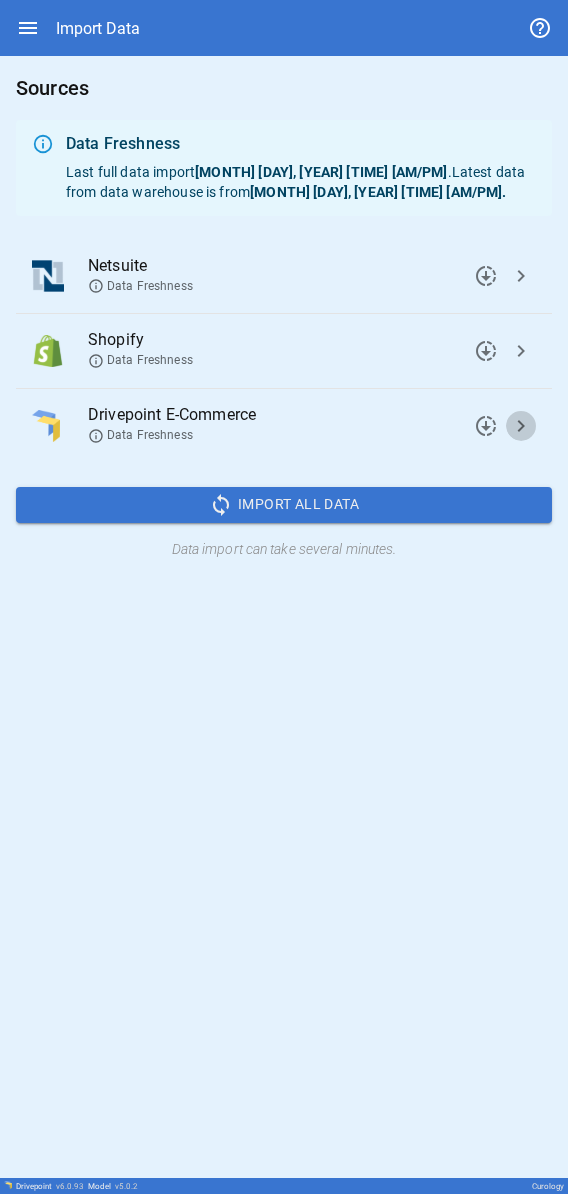 click on "chevron_right" at bounding box center (486, 276) 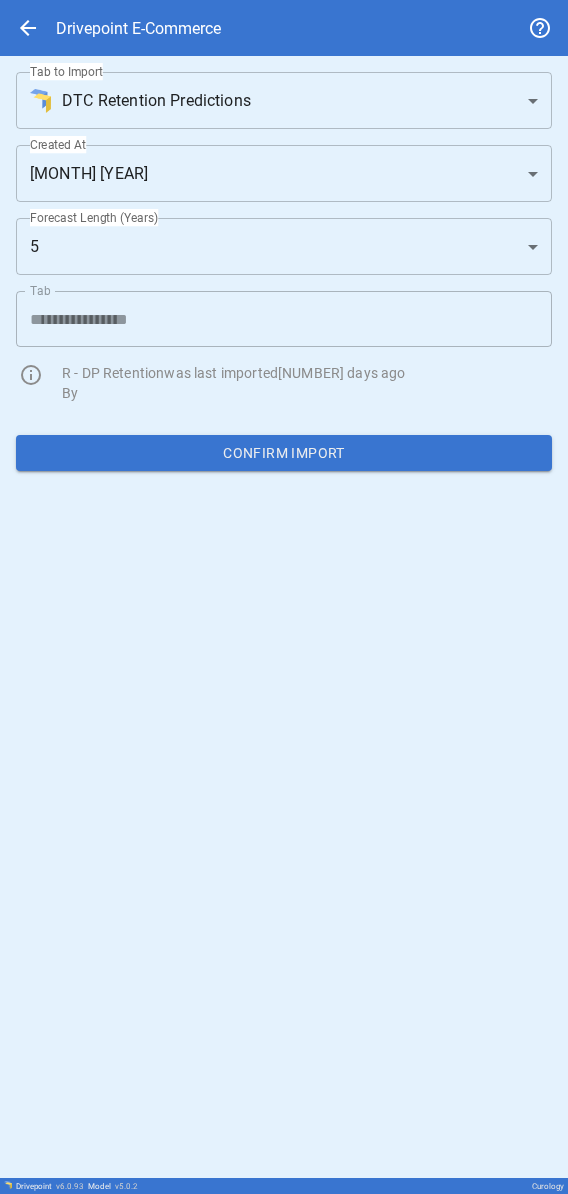 click on "Created At [MONTH] [YEAR]" at bounding box center (284, 597) 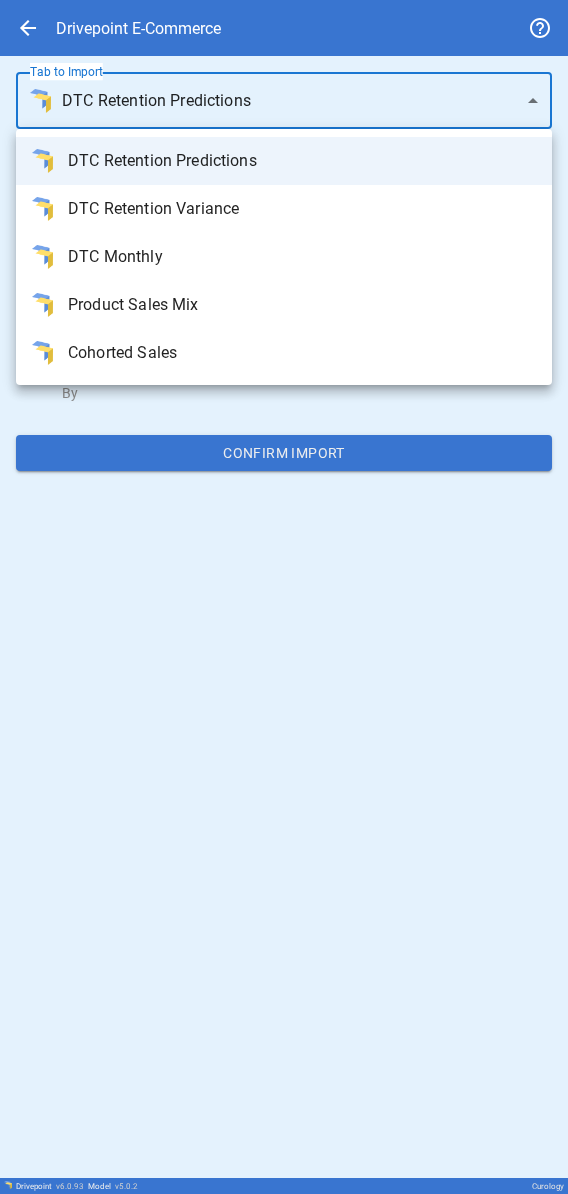 click on "DTC Retention Predictions" at bounding box center (302, 161) 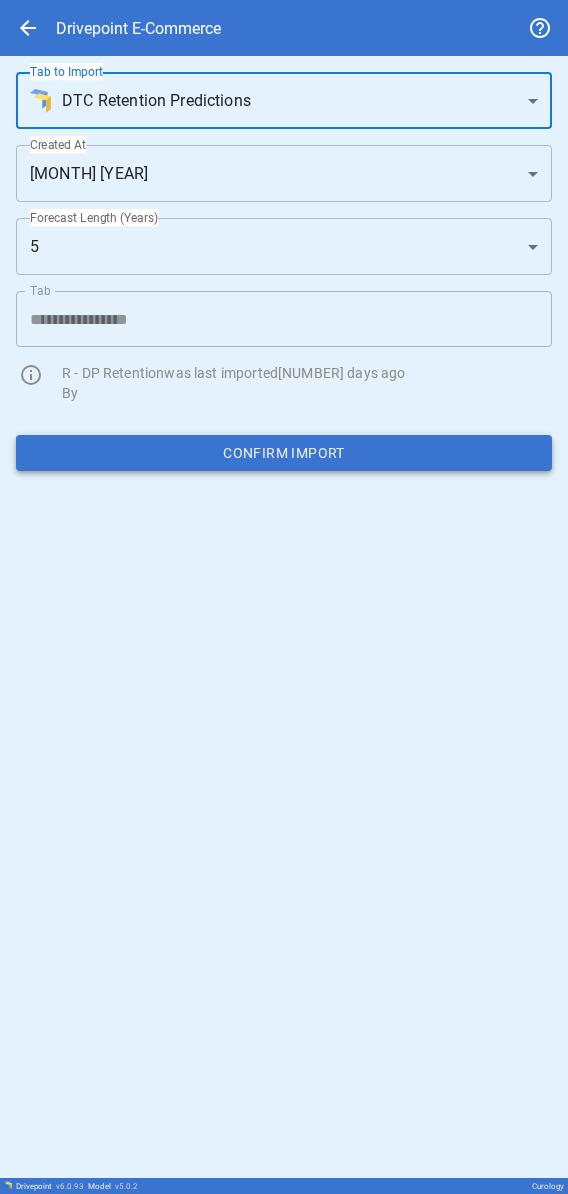 click on "Confirm Import" at bounding box center [284, 453] 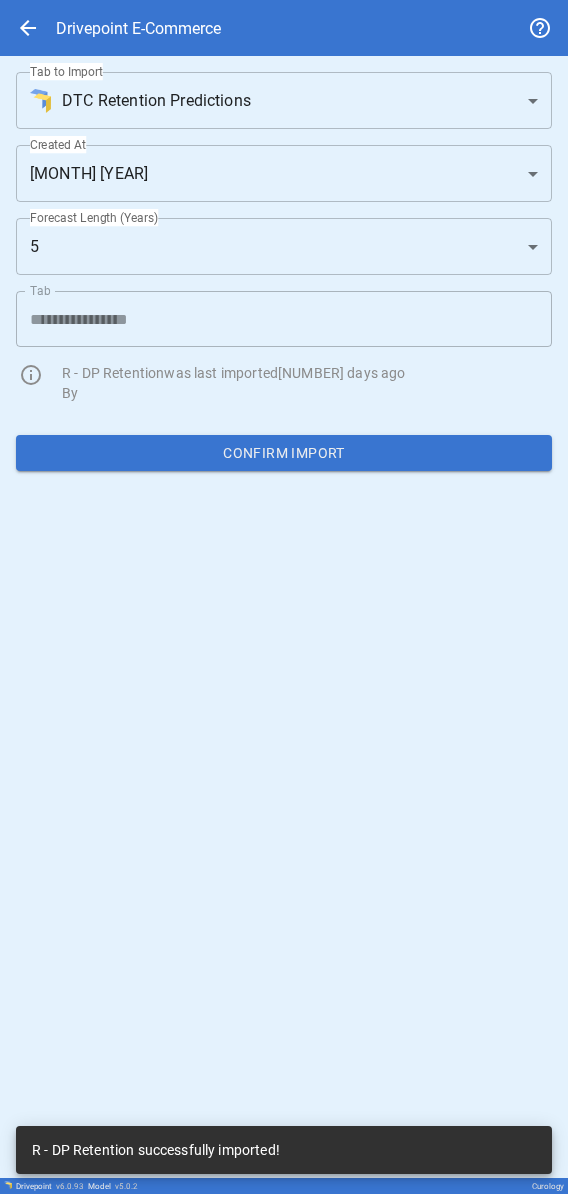 click on "was last imported [TIME] ago By [FIRST] [LAST] Confirm Import Drivepoint  v [VERSION] Model  v [VERSION] Curology R - DP Retention successfully imported!" at bounding box center (284, 597) 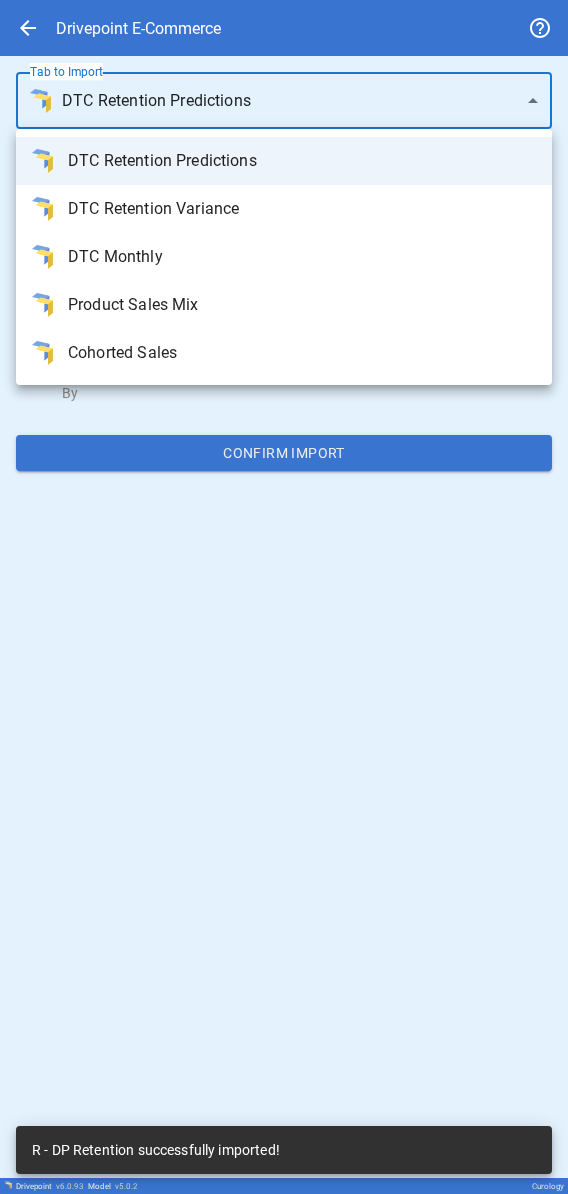 click at bounding box center (284, 597) 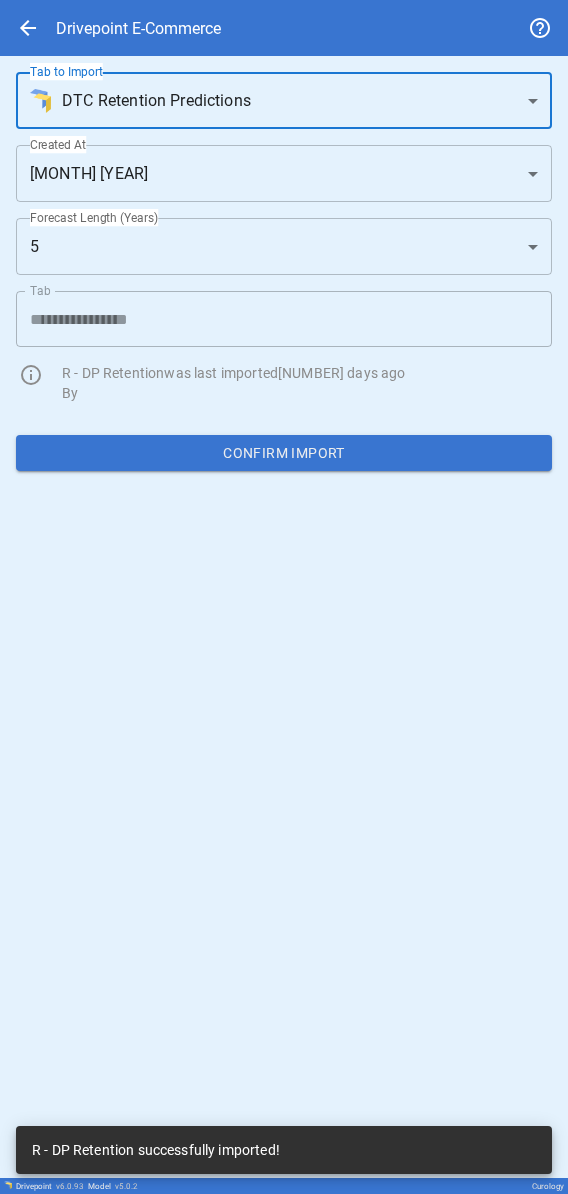 click on "was last imported [TIME] ago By [FIRST] [LAST] Confirm Import Drivepoint  v [VERSION] Model  v [VERSION] Curology R - DP Retention successfully imported!" at bounding box center (284, 597) 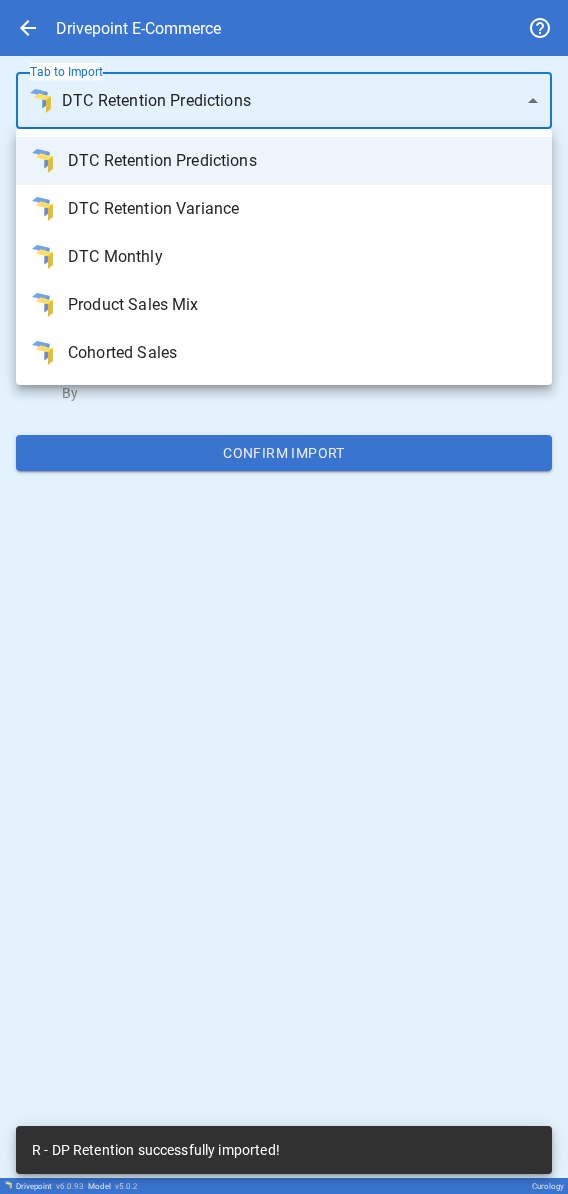click on "DTC Monthly" at bounding box center (302, 161) 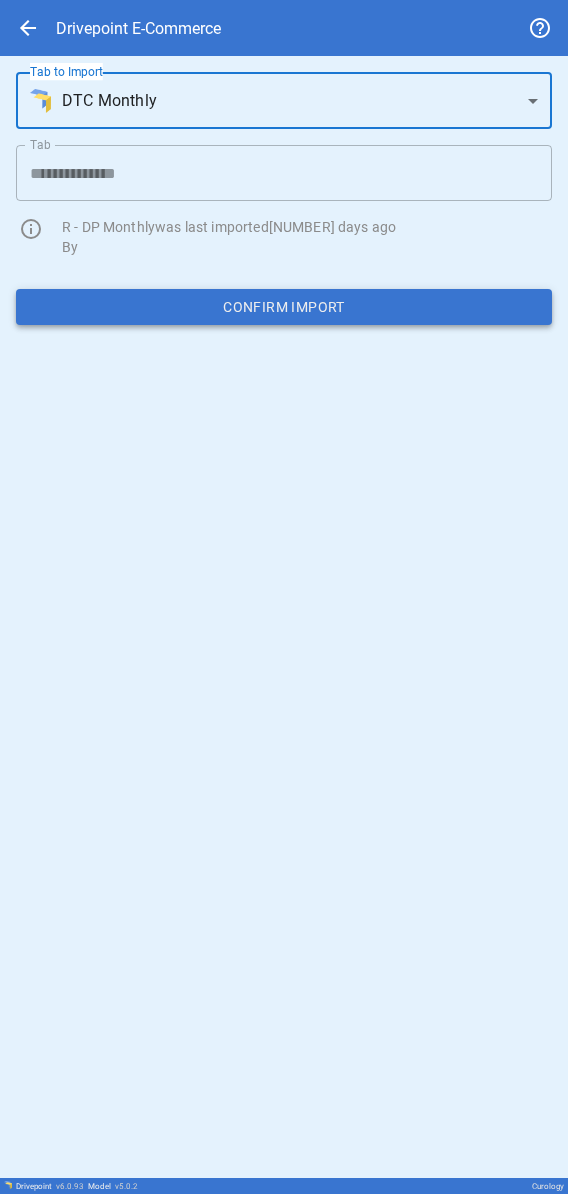 click on "Confirm Import" at bounding box center [284, 307] 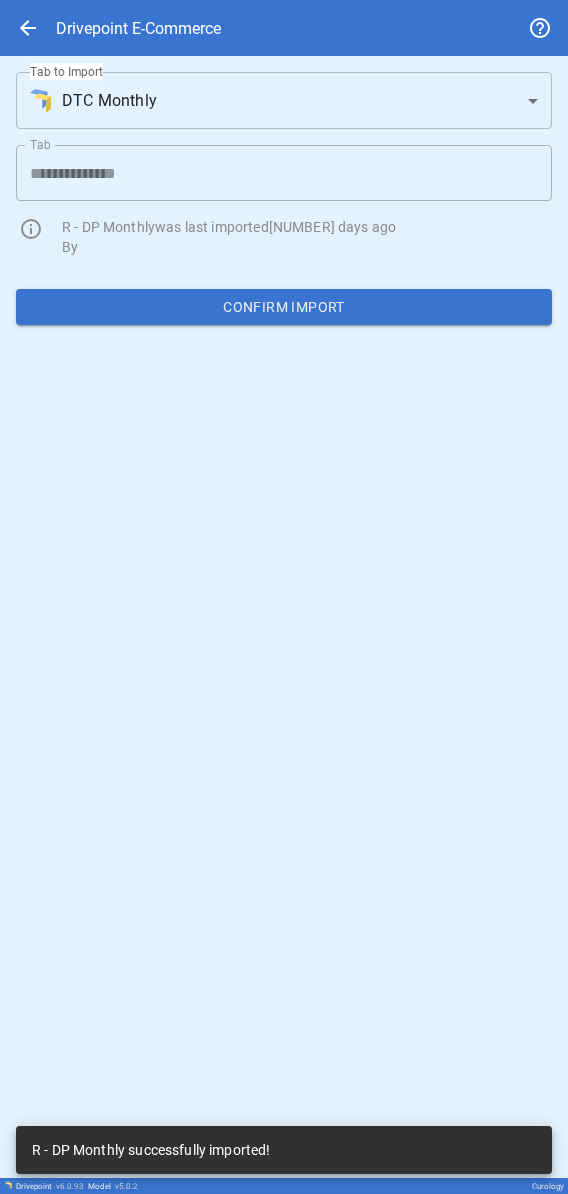 click on "was last imported [TIME] ago By [FIRST] [LAST] Confirm Import Drivepoint  v [VERSION] Model  v [VERSION] Curology R - DP Monthly successfully imported!" at bounding box center (284, 597) 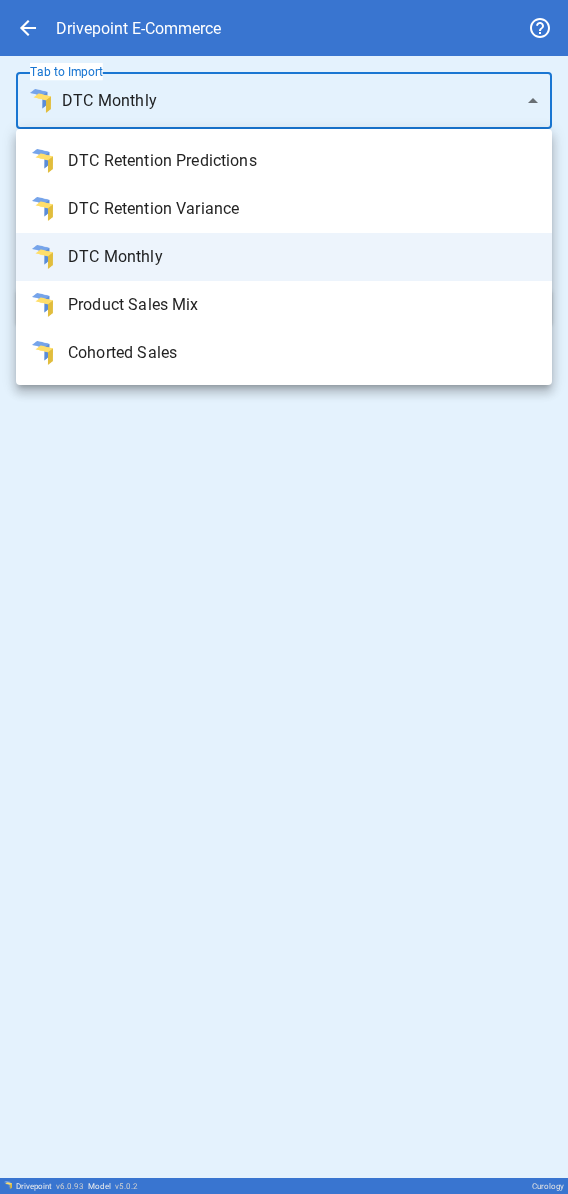 click on "Product Sales Mix" at bounding box center (302, 161) 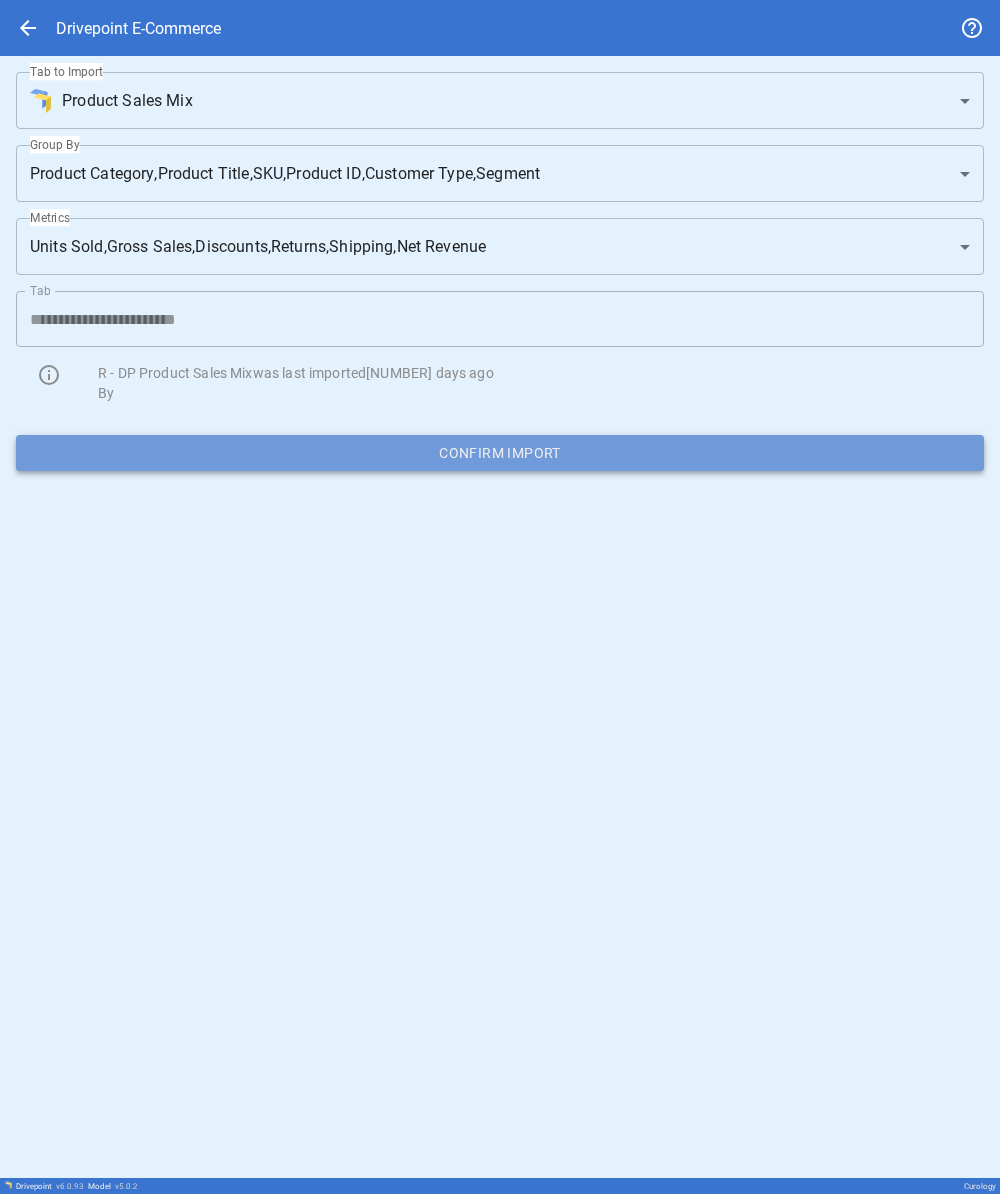 click on "Confirm Import" at bounding box center [500, 453] 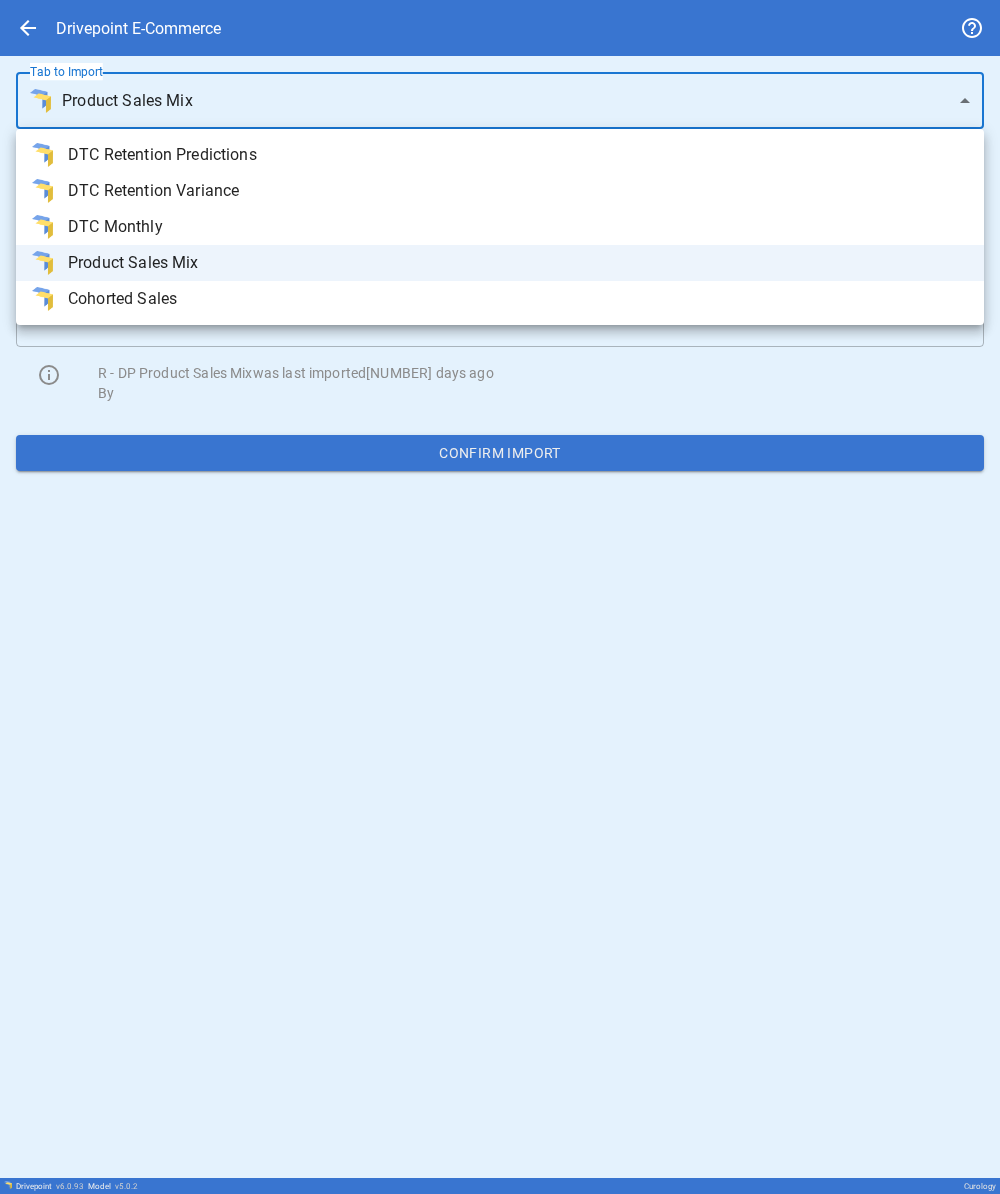 click on "was last imported [TIME] ago By [FIRST] [LAST]" at bounding box center [500, 597] 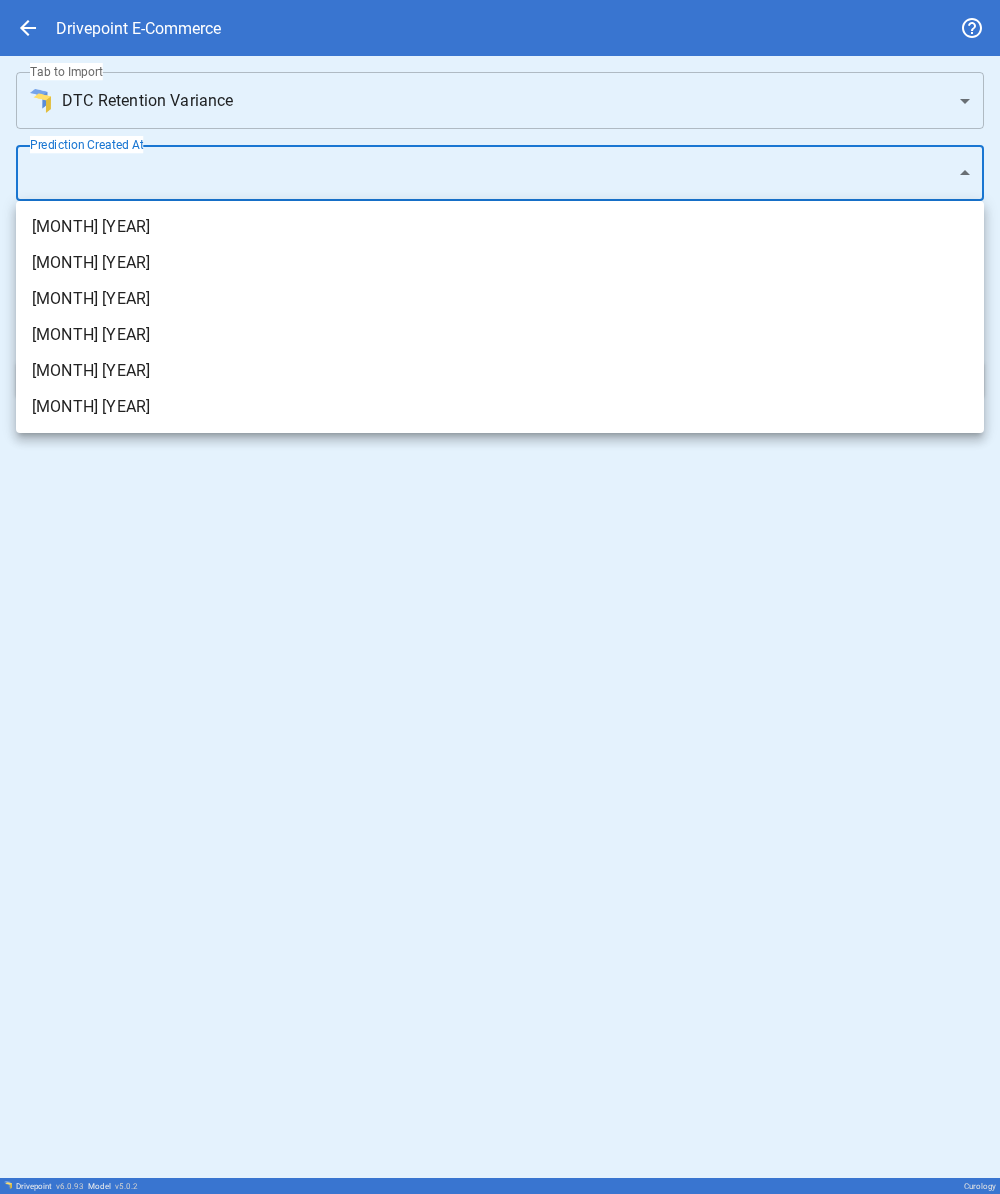 click on "**********" at bounding box center (500, 597) 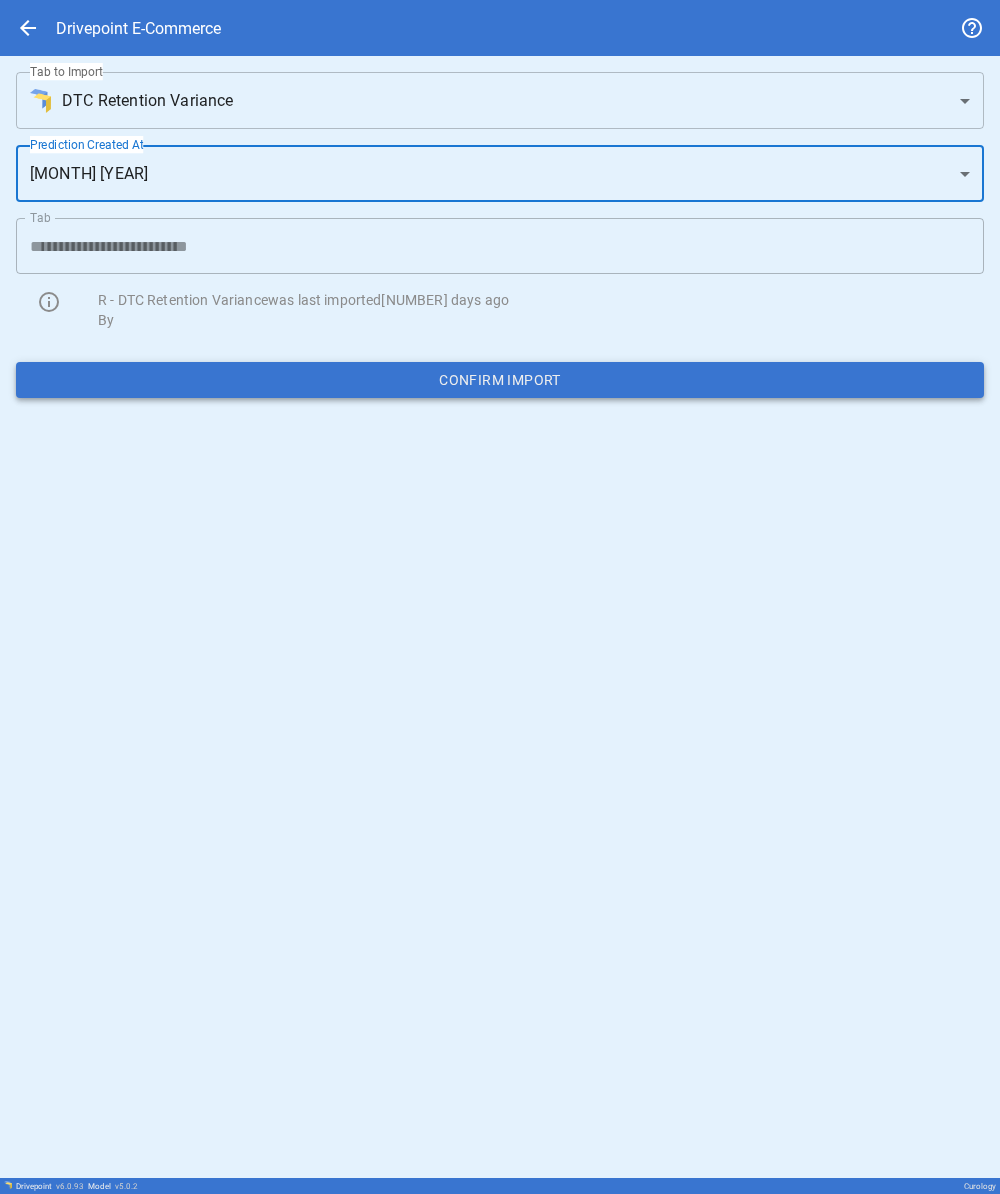 click on "Confirm Import" at bounding box center [500, 380] 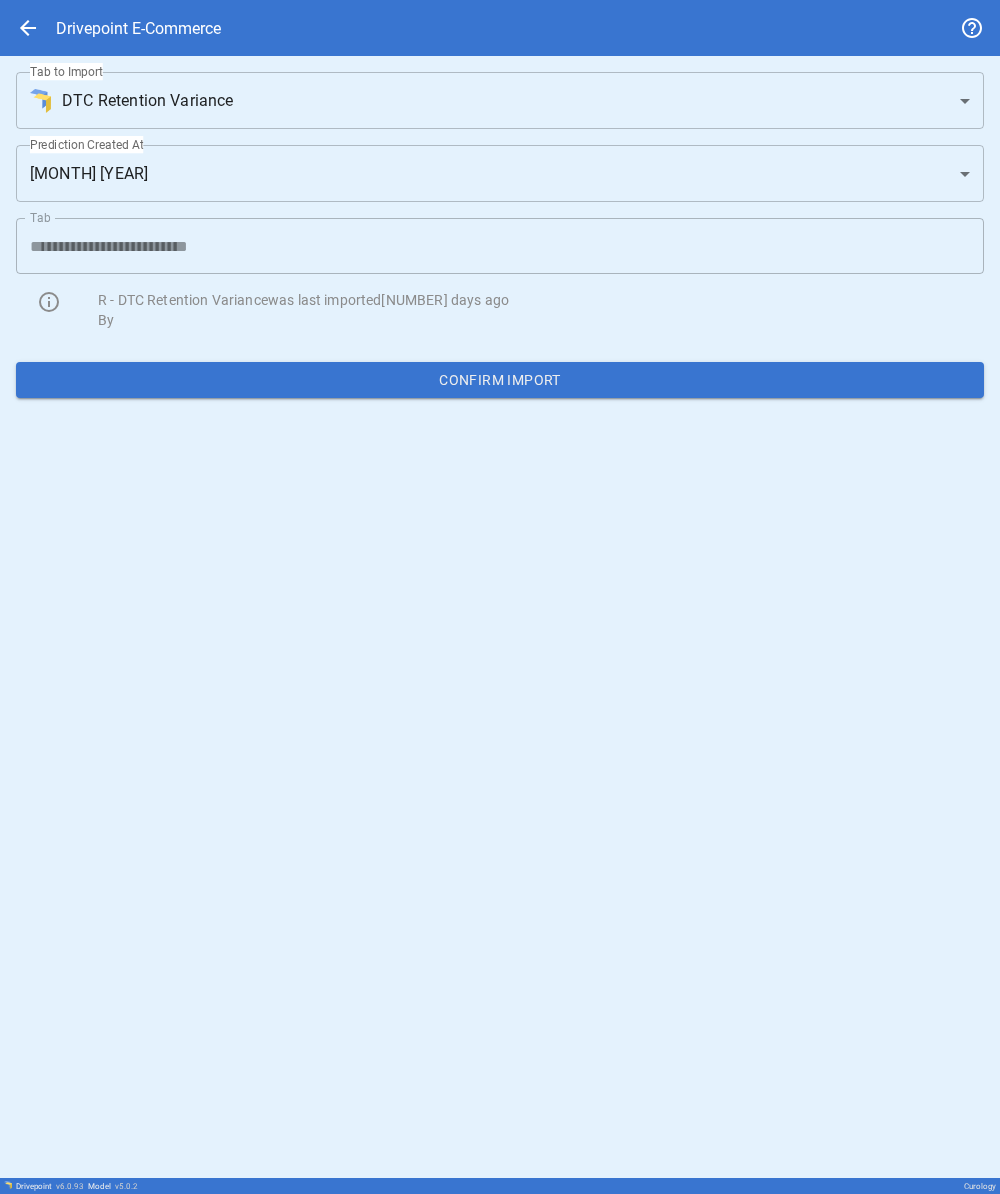 click on "Prediction Created At [MONTH] [YEAR]" at bounding box center (500, 597) 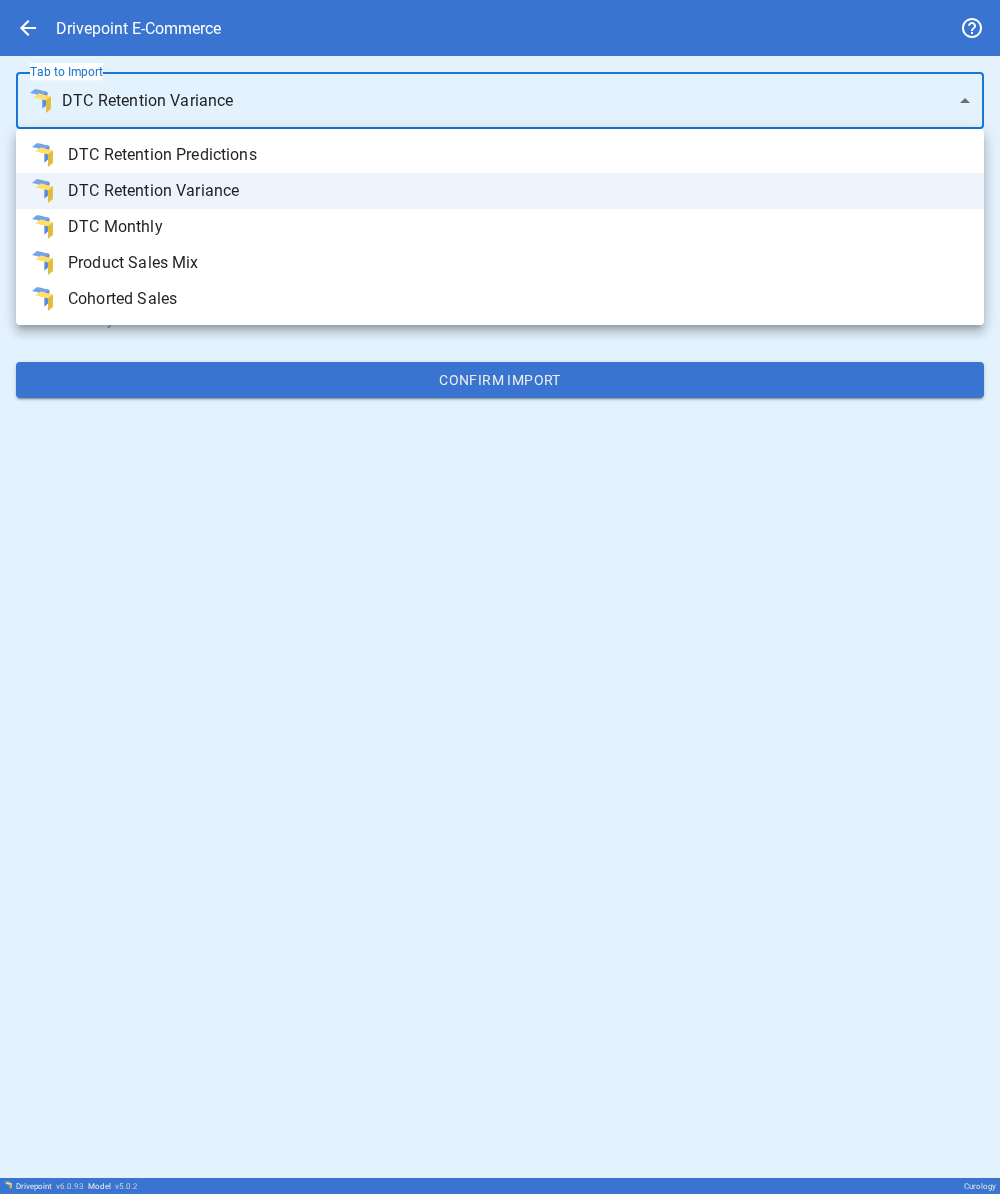 click on "DTC Monthly" at bounding box center [518, 155] 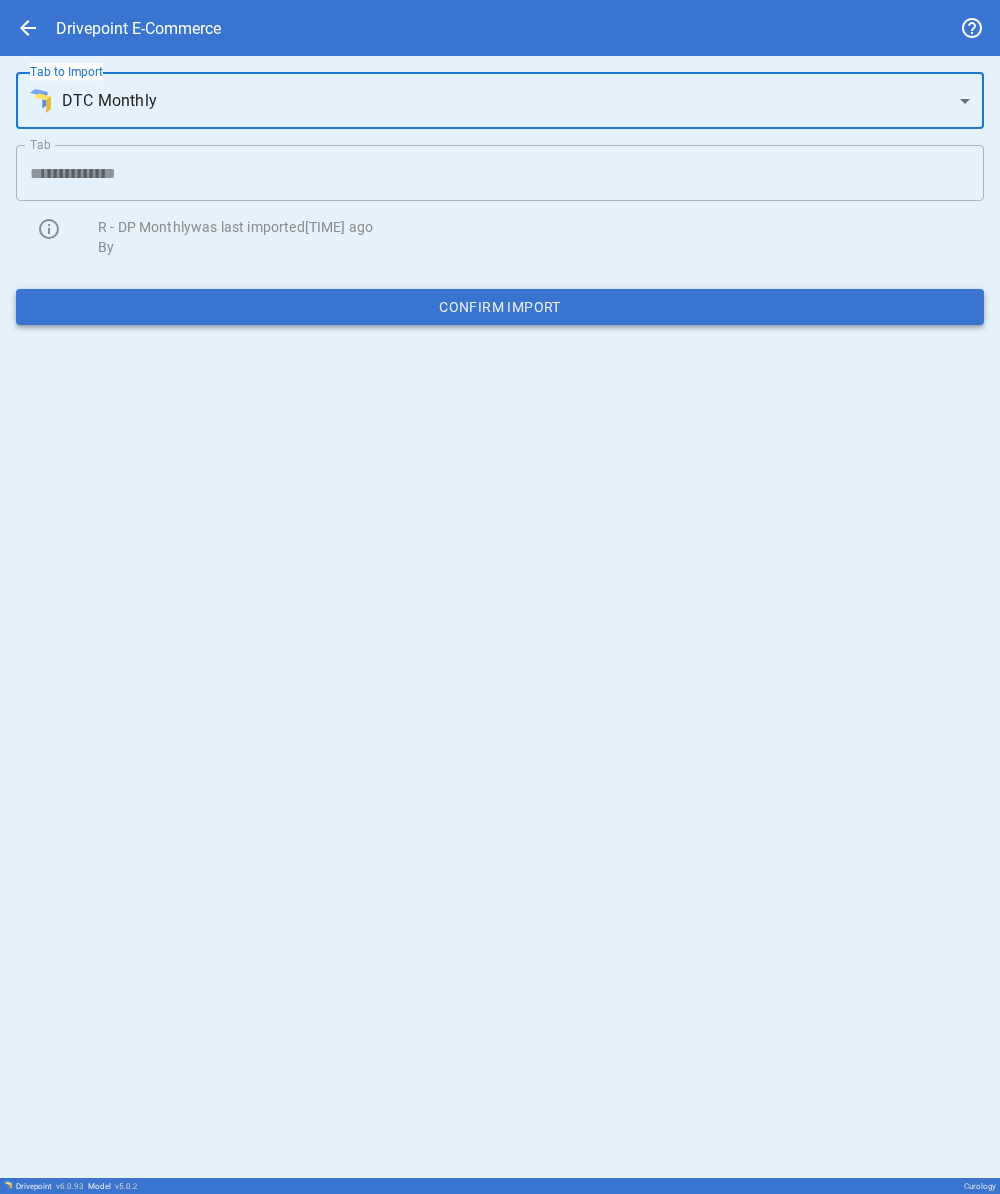 click on "Confirm Import" at bounding box center [500, 307] 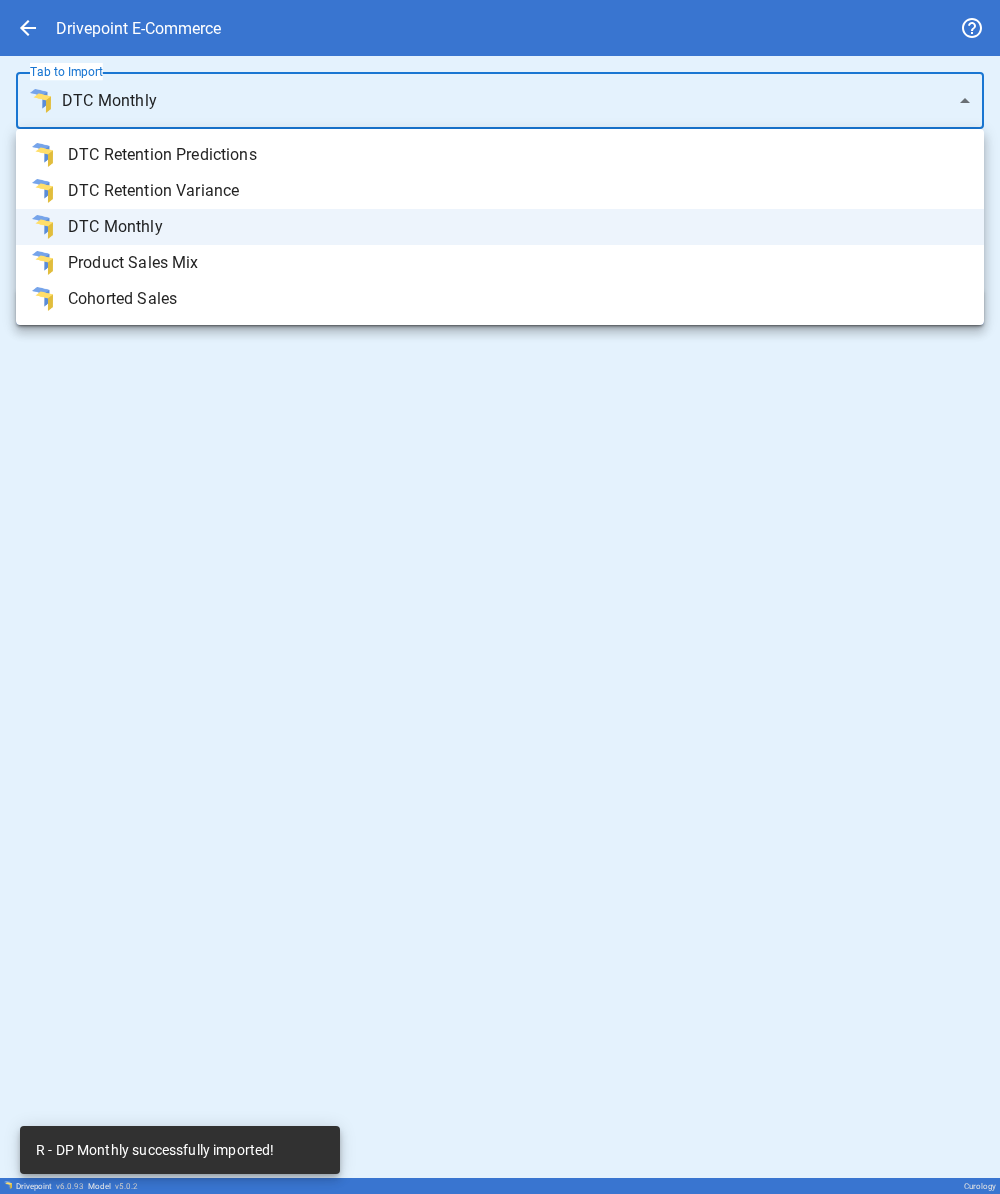 click on "was last imported [TIME] ago By [FIRST] [LAST] Confirm Import Drivepoint  v [VERSION] Model  v [VERSION] Curology R - DP Monthly successfully imported! DTC Retention Predictions DTC Retention Variance DTC Monthly Product Sales Mix Cohorted Sales" at bounding box center [500, 597] 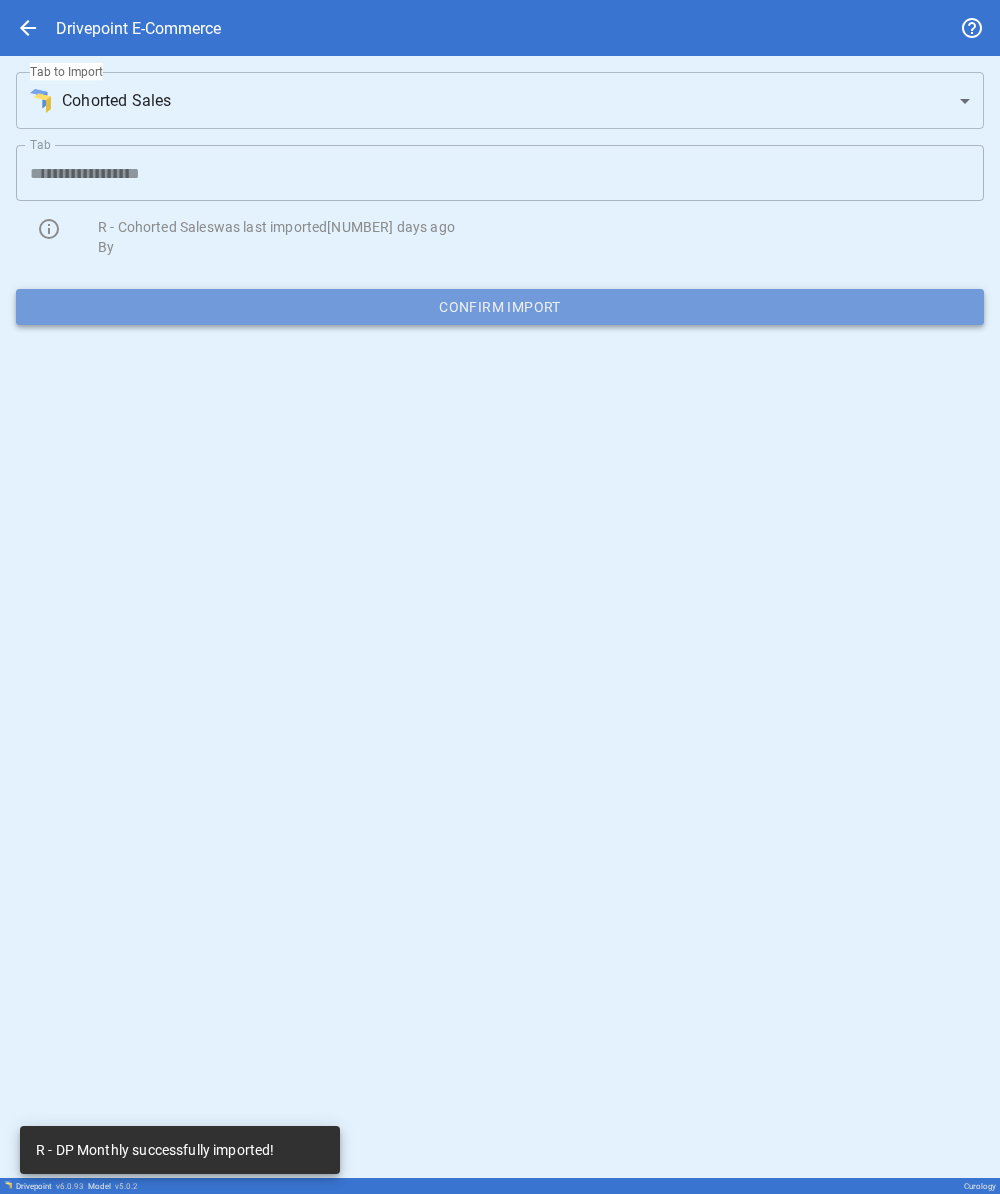 click on "Confirm Import" at bounding box center (500, 307) 